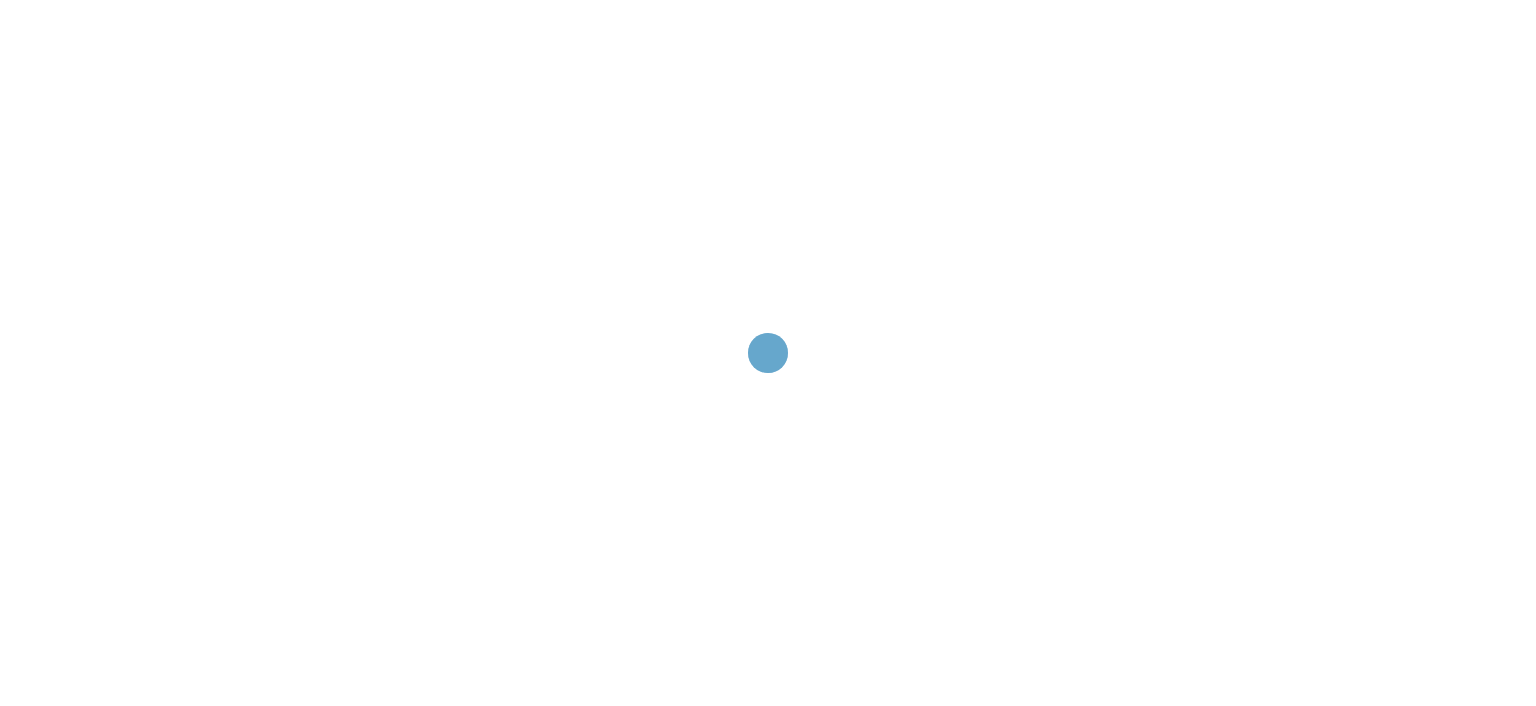 scroll, scrollTop: 0, scrollLeft: 0, axis: both 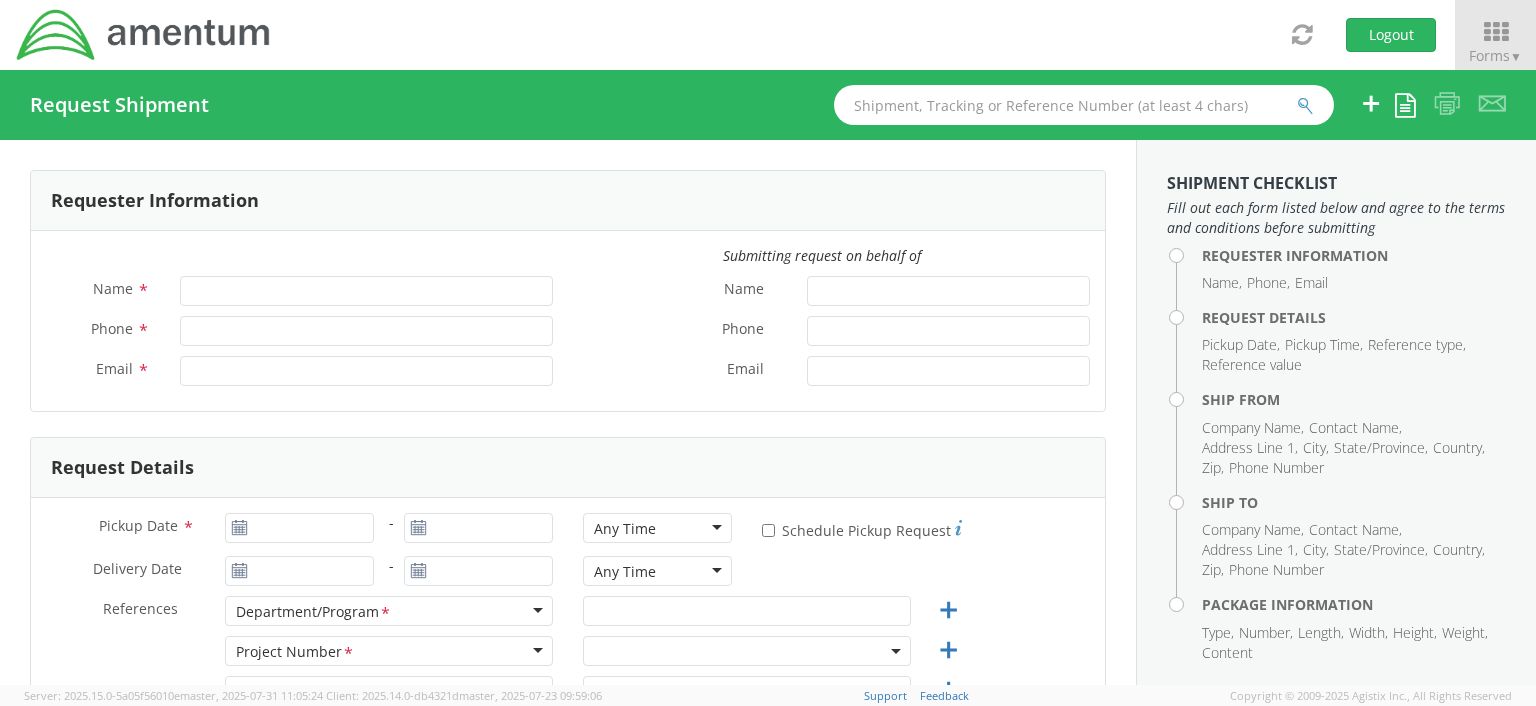 type on "[FIRST] [LAST]" 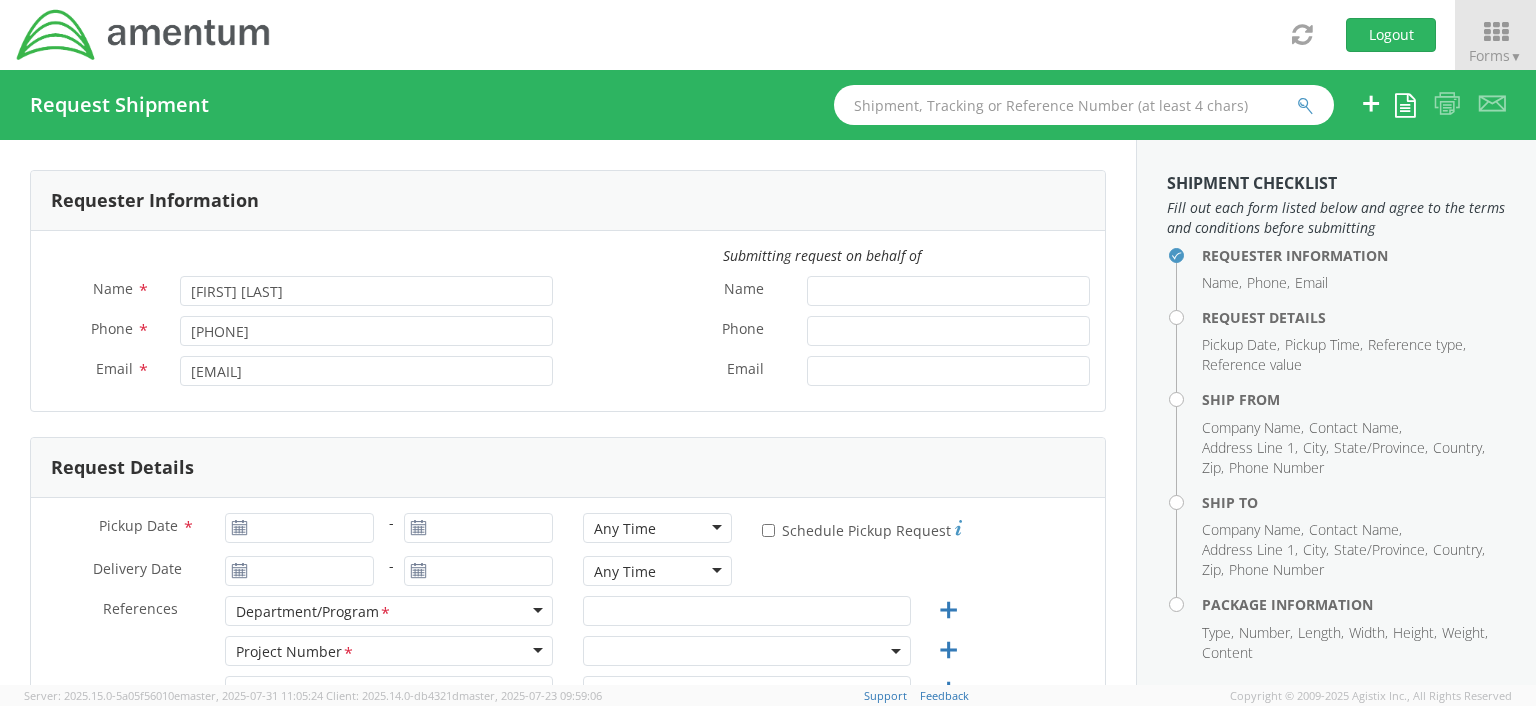 select on "OCCP.100054.00000" 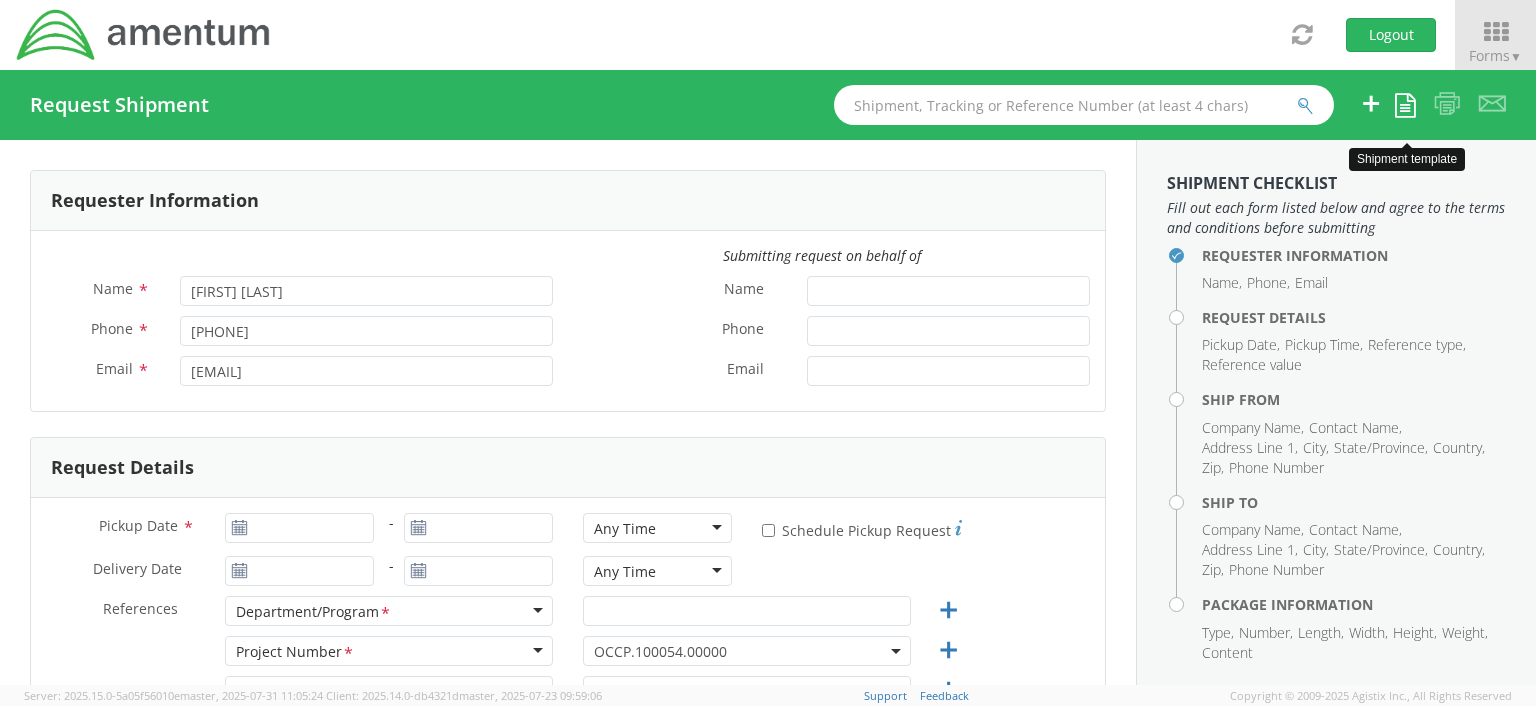 click at bounding box center (1405, 105) 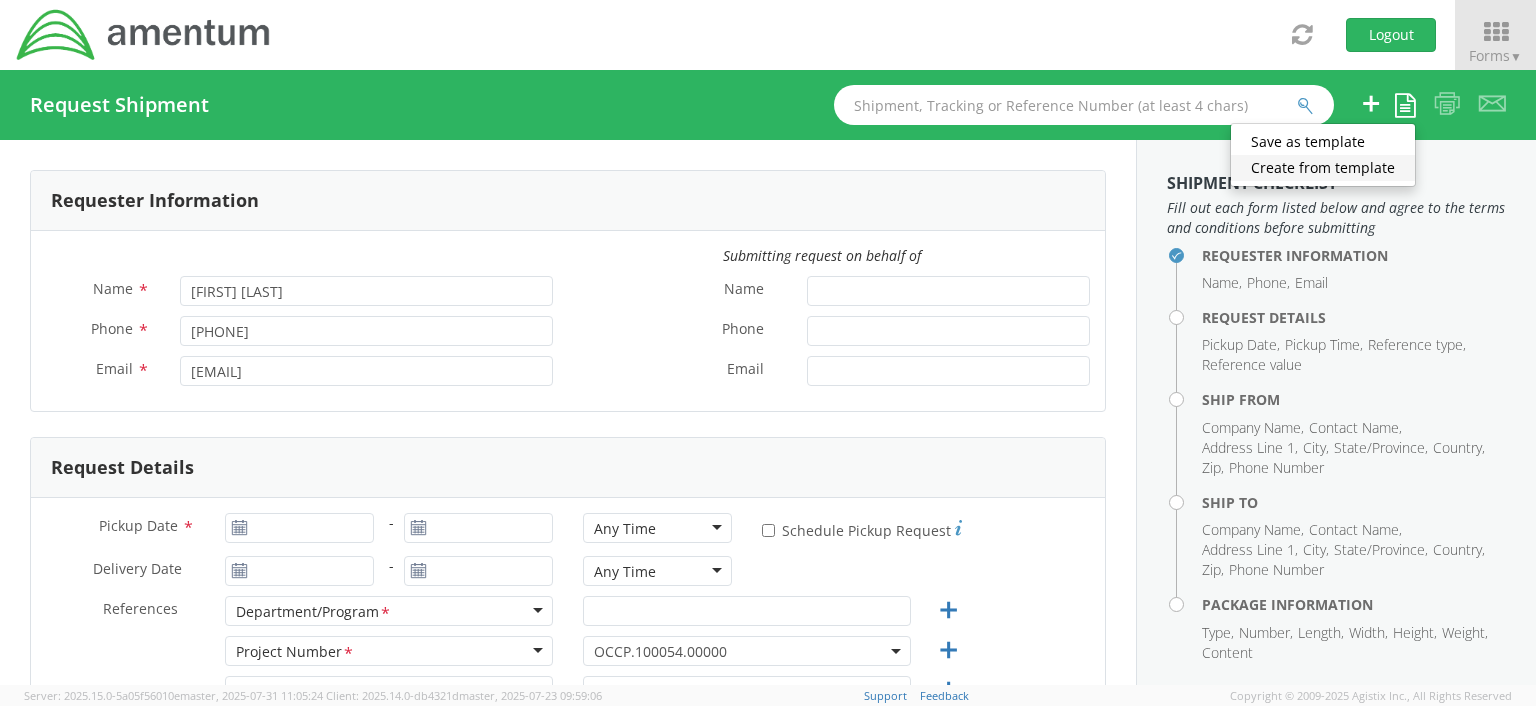 click on "Create from template" at bounding box center [1323, 168] 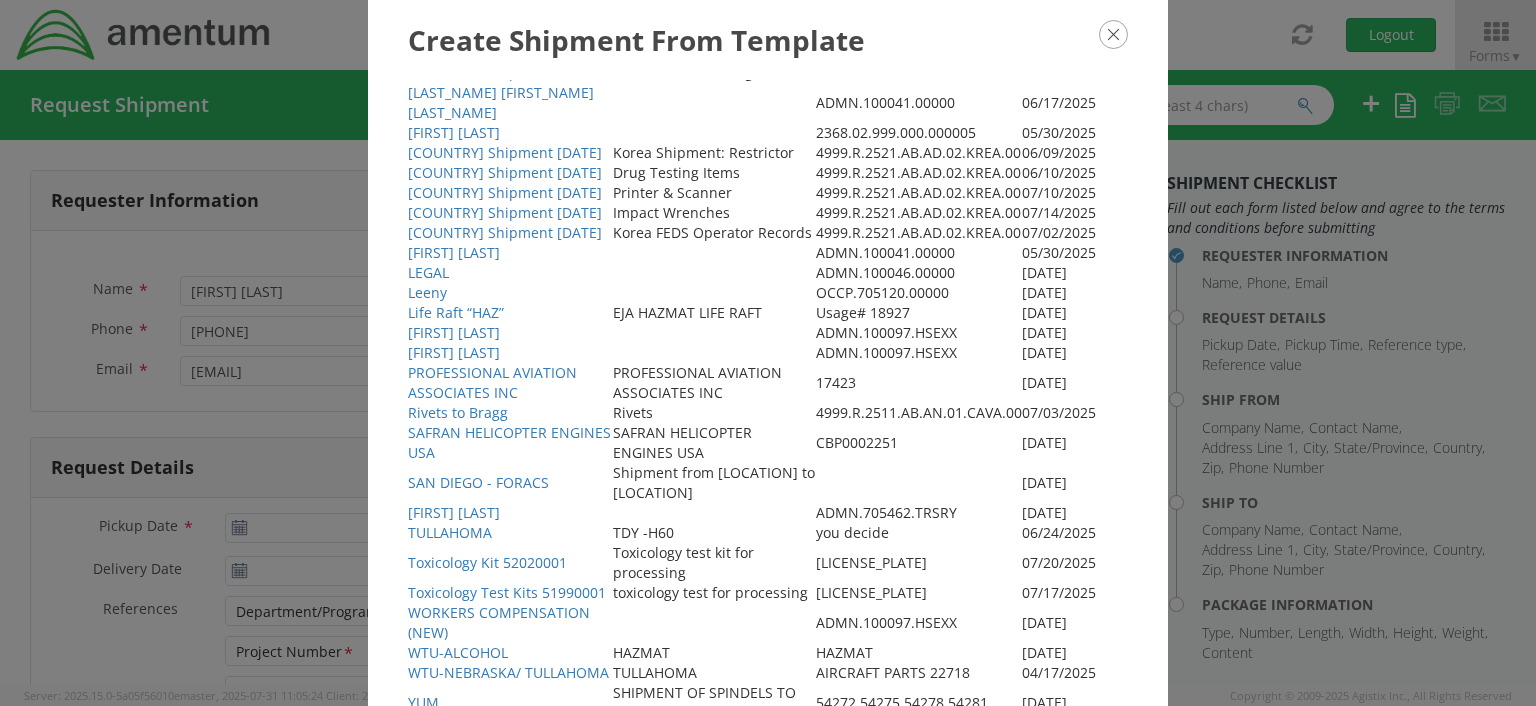 scroll, scrollTop: 676, scrollLeft: 0, axis: vertical 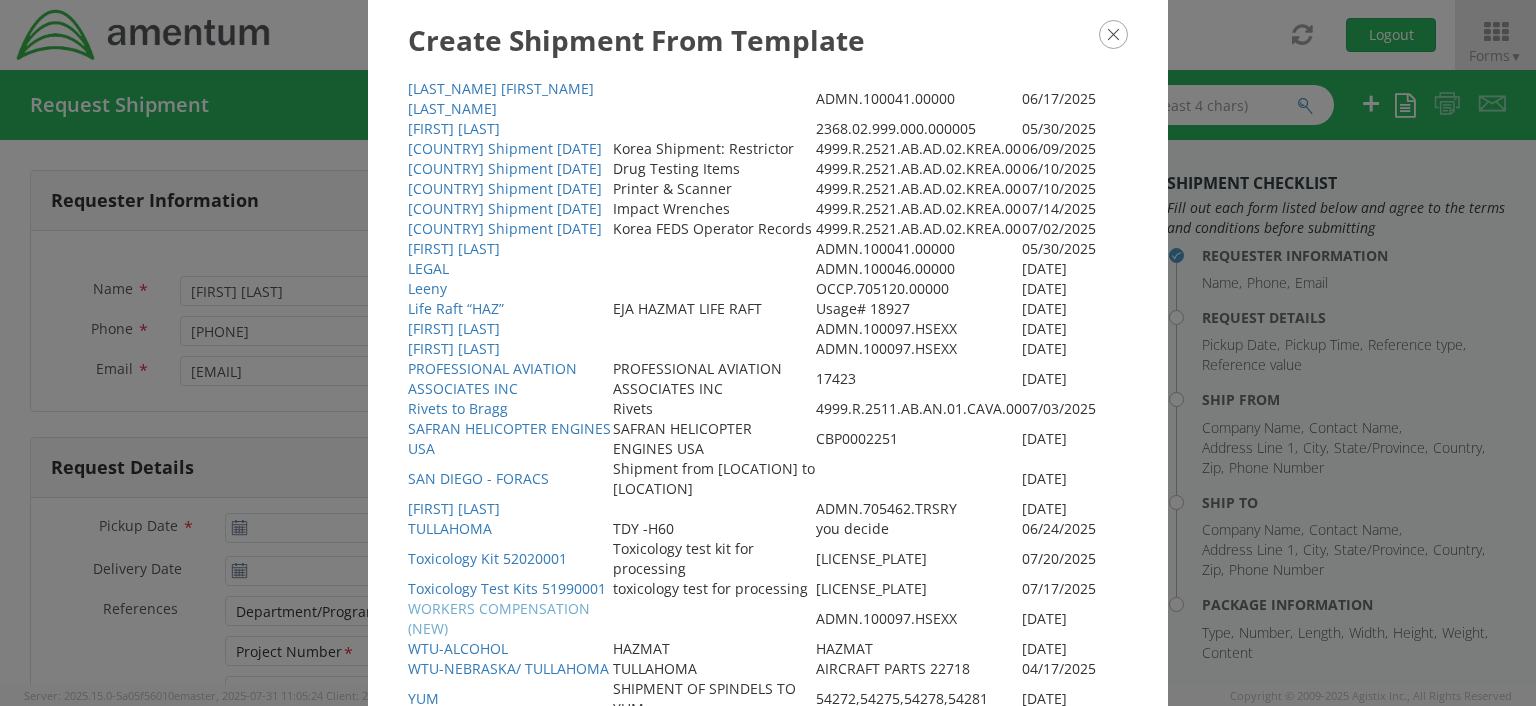 click on "WORKERS COMPENSATION (NEW)" at bounding box center (499, 618) 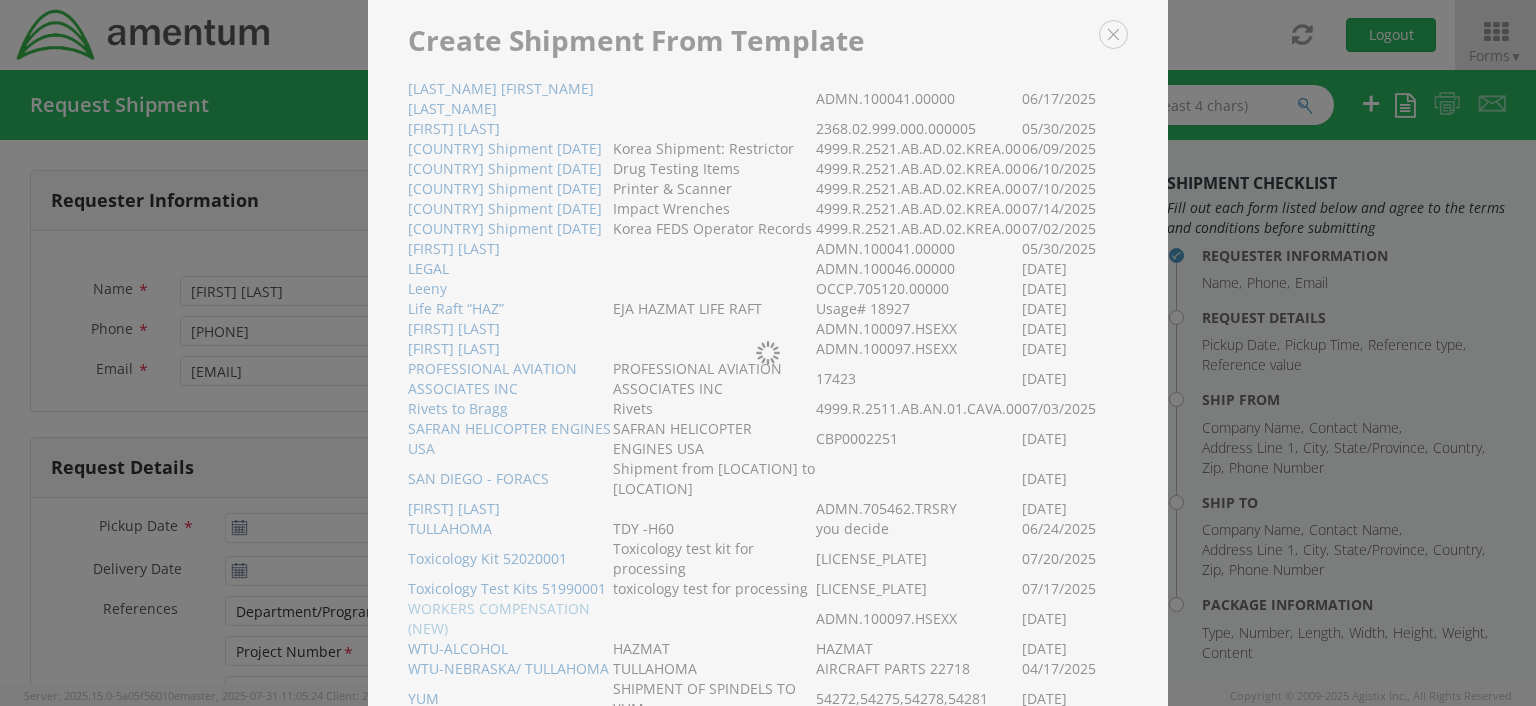 type on "3019443100" 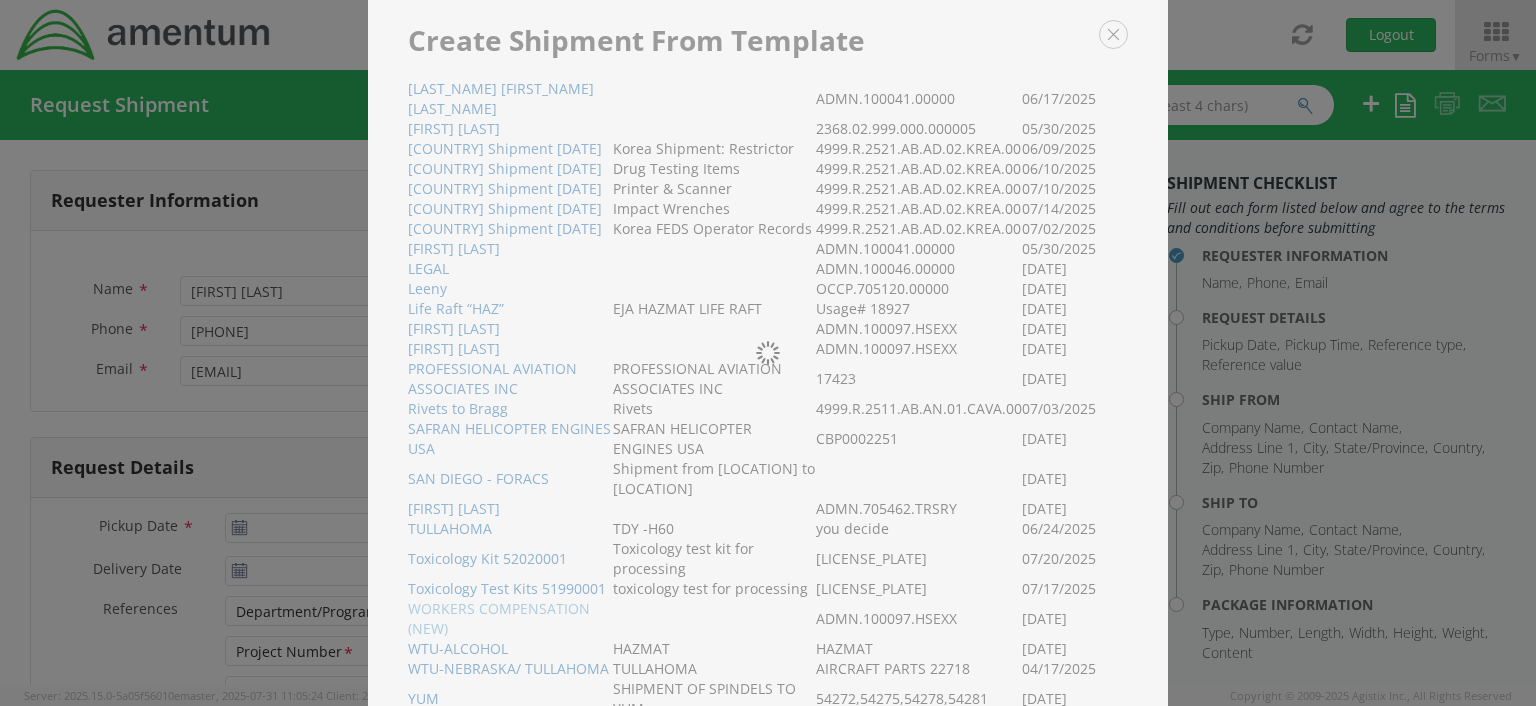 type on "[DATE]" 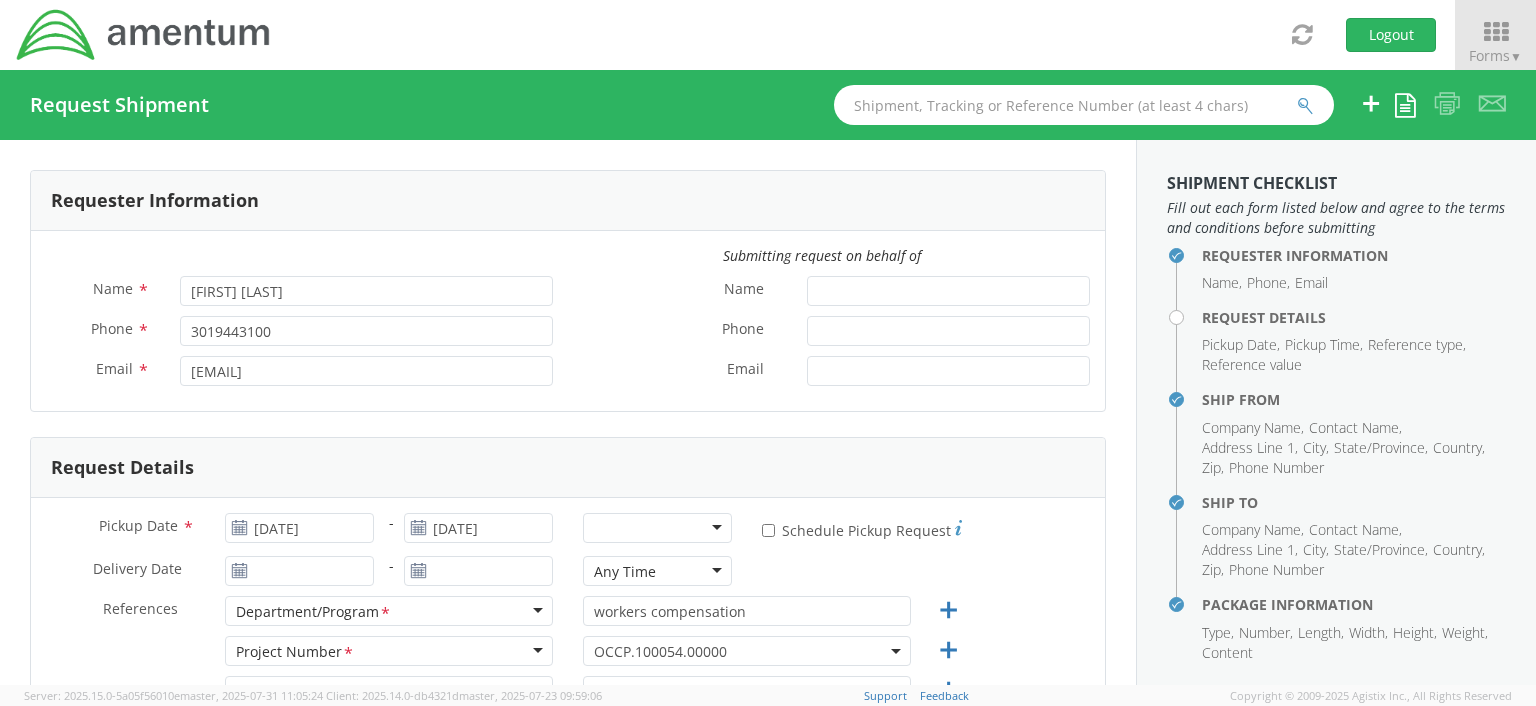 select on "ADMN.100097.HSEXX" 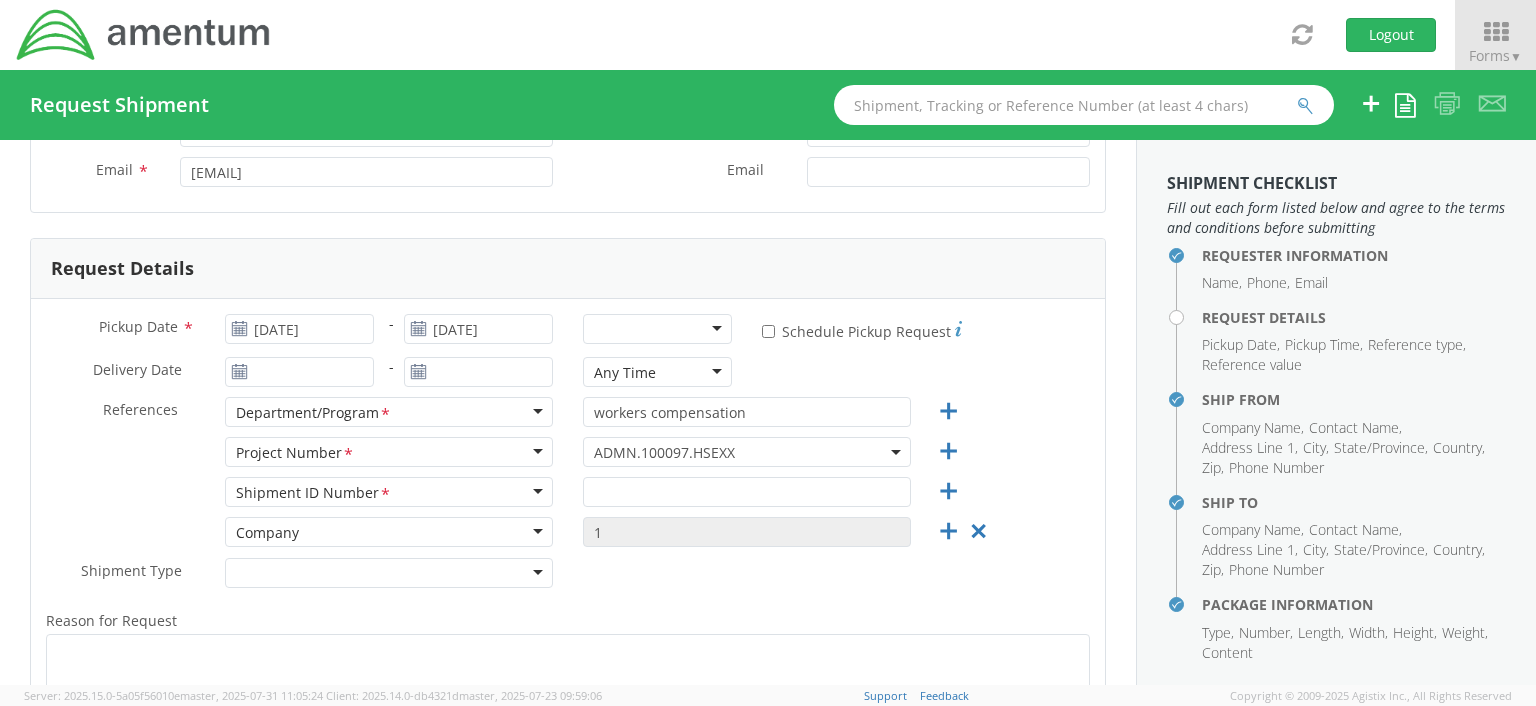 scroll, scrollTop: 225, scrollLeft: 0, axis: vertical 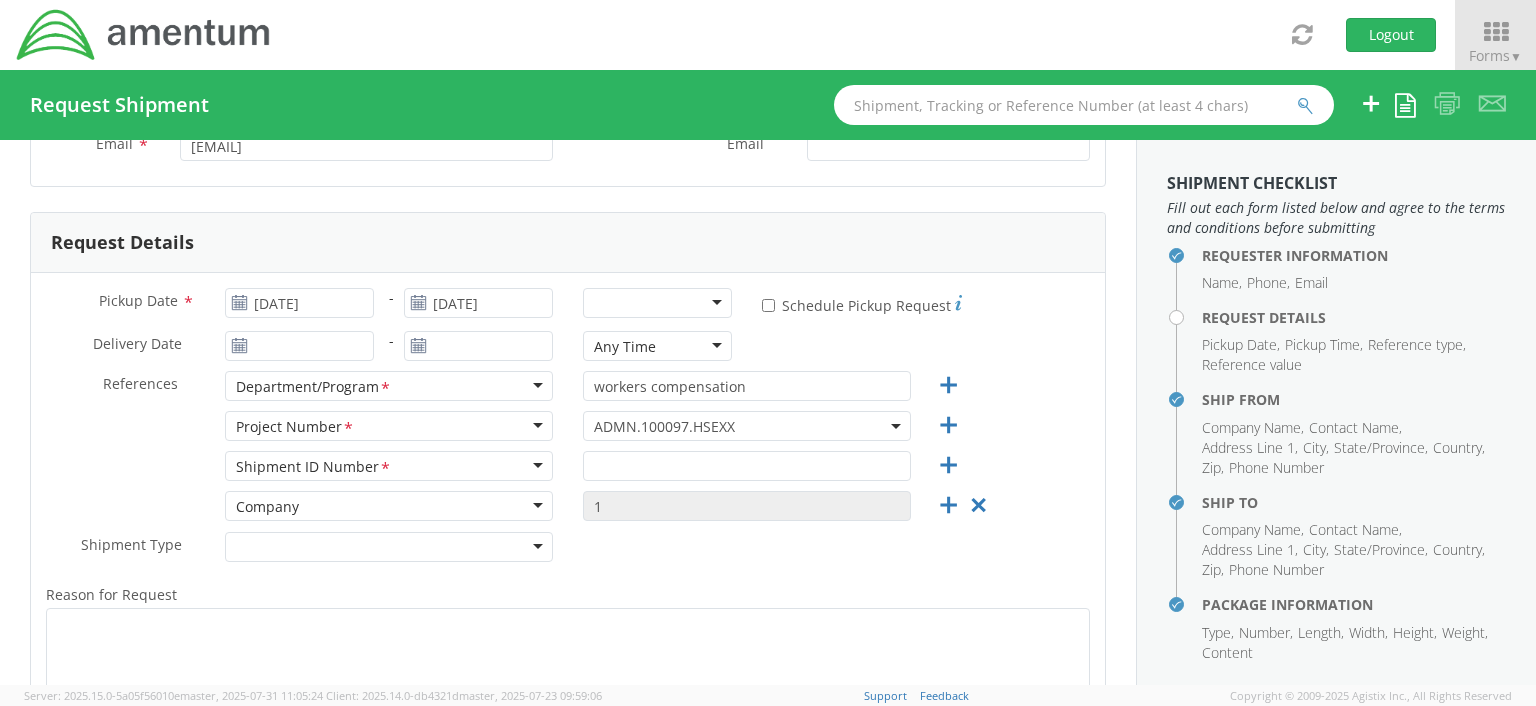 click on "[DATE]" at bounding box center [299, 303] 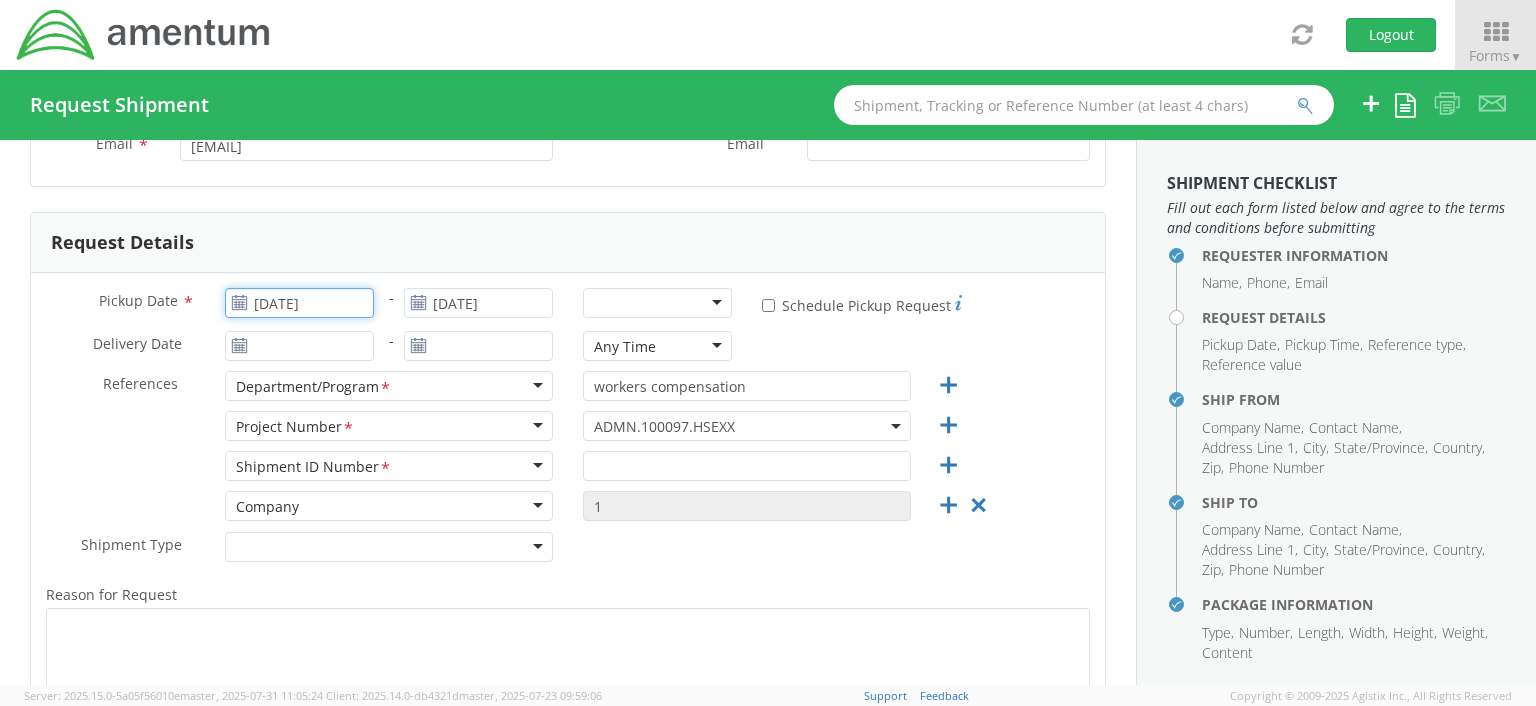 click on "[DATE]" at bounding box center (299, 303) 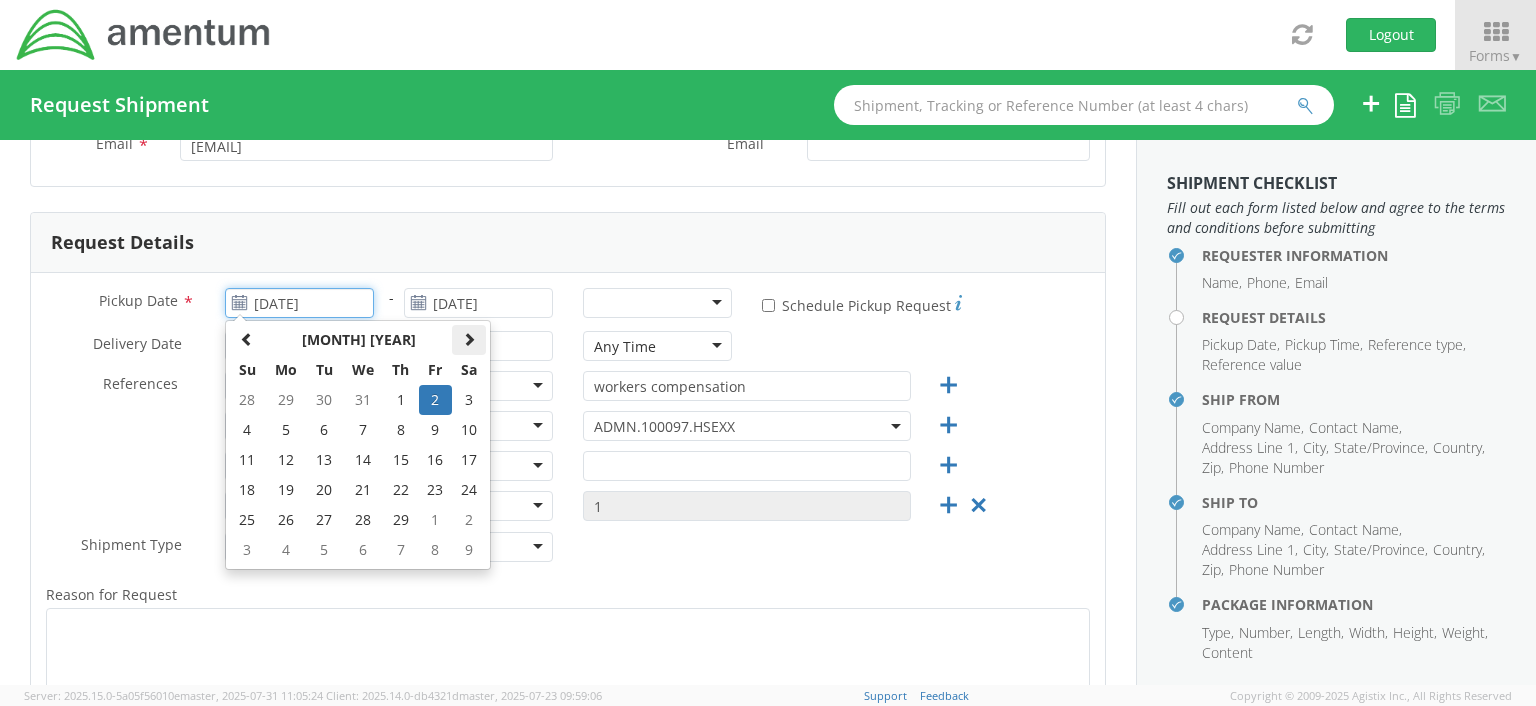 click at bounding box center (469, 339) 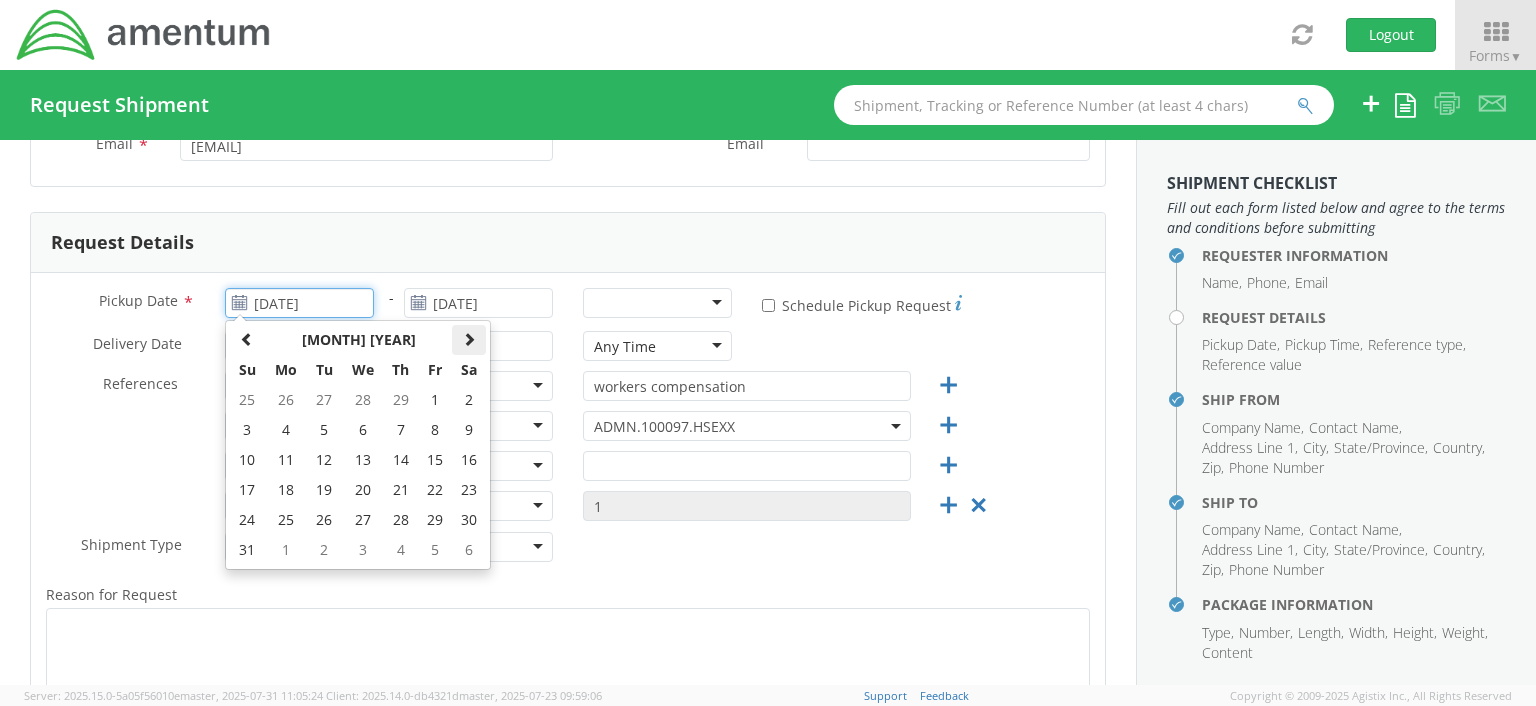 click at bounding box center [469, 339] 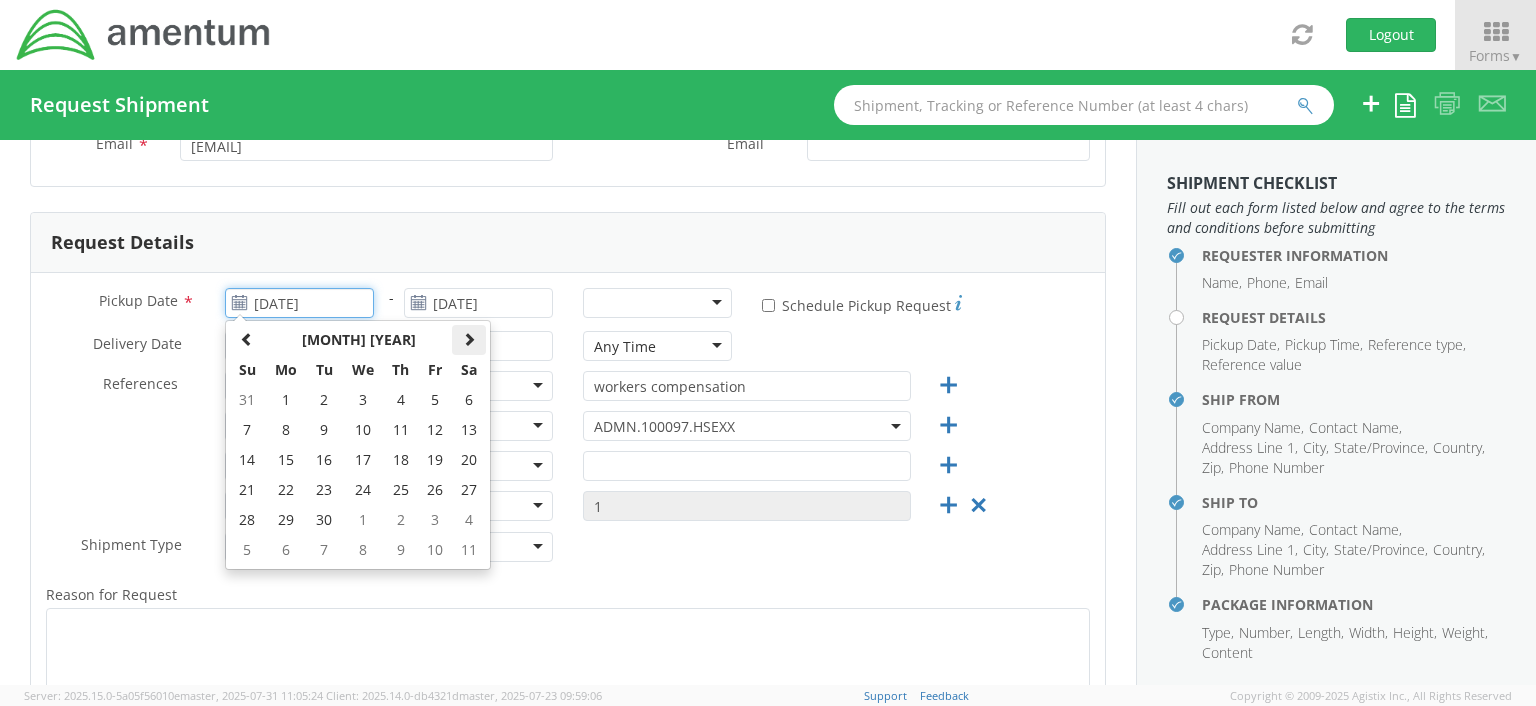 click at bounding box center (469, 339) 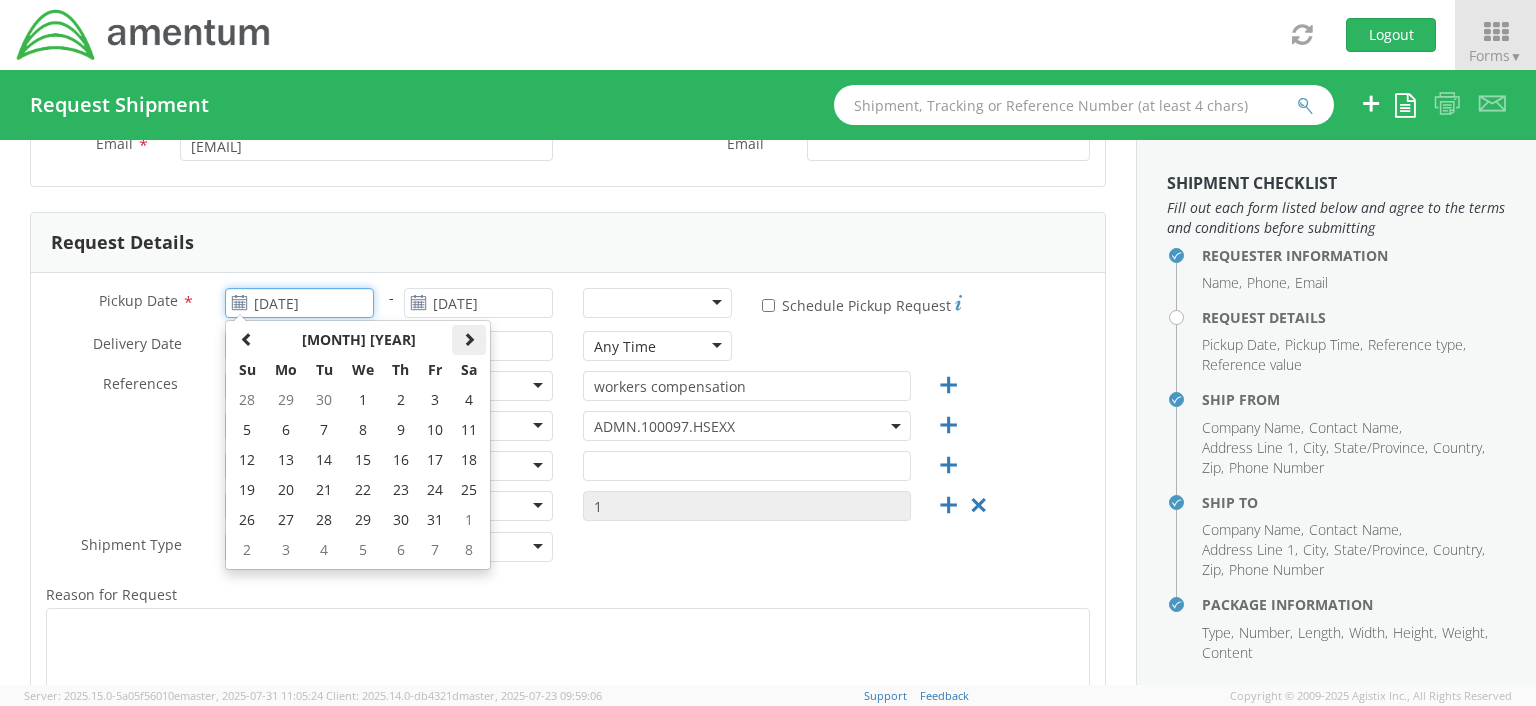 click at bounding box center [469, 339] 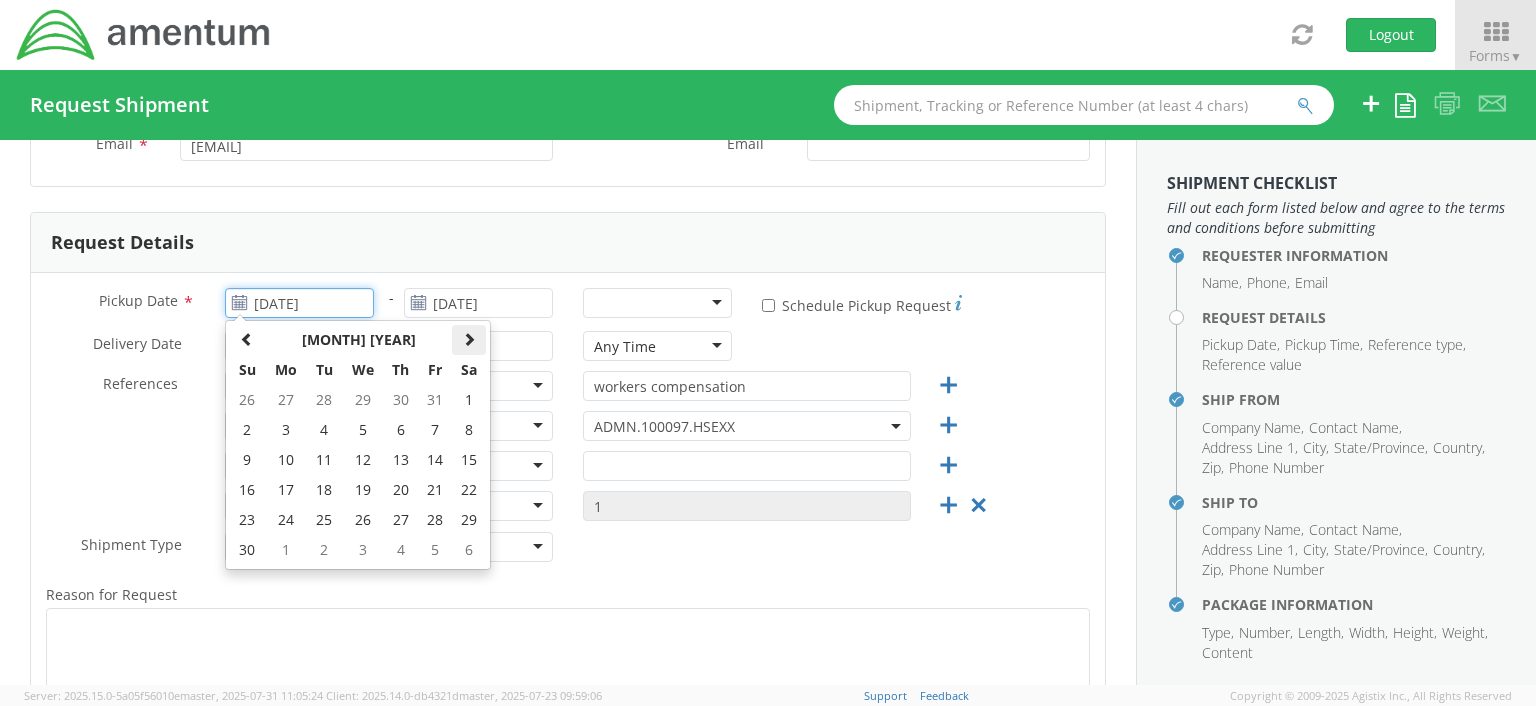 click at bounding box center [469, 339] 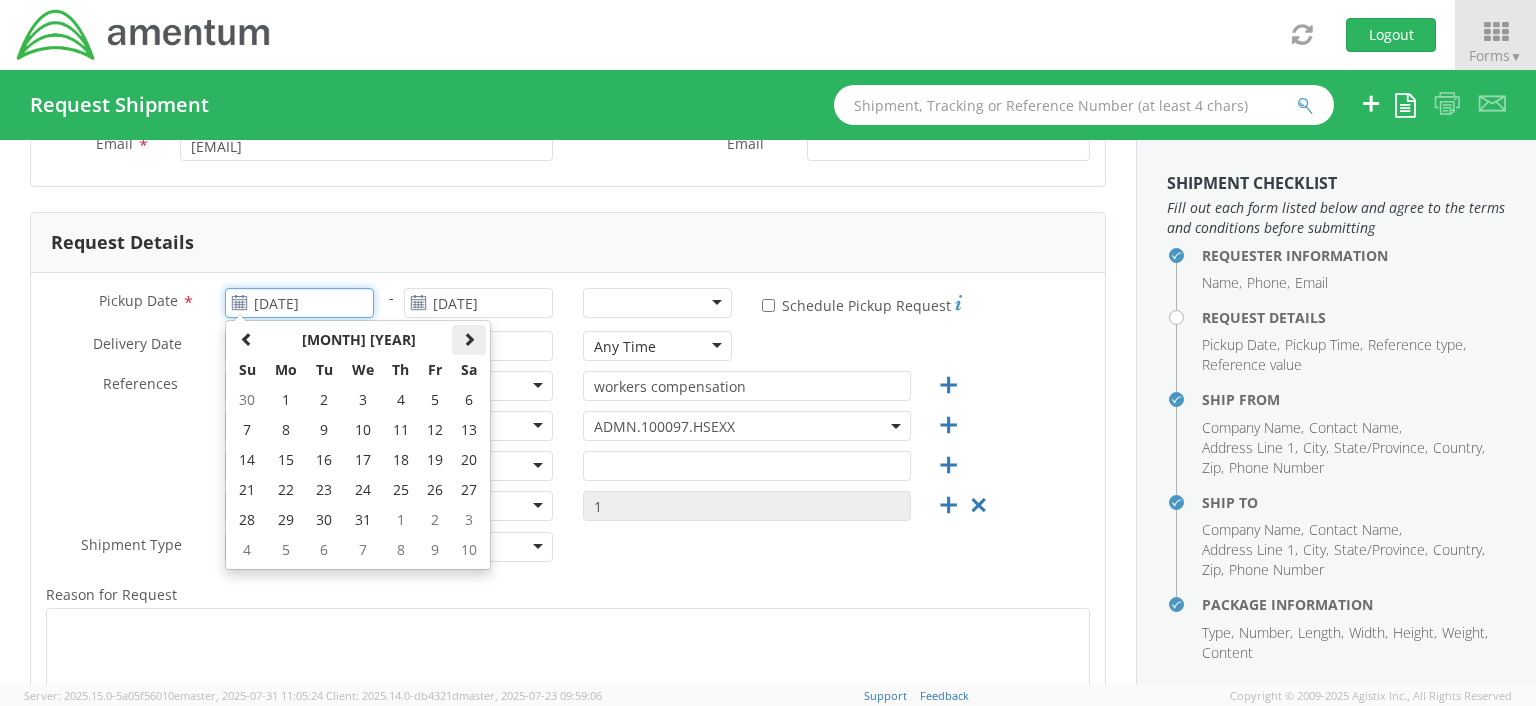 click at bounding box center [469, 339] 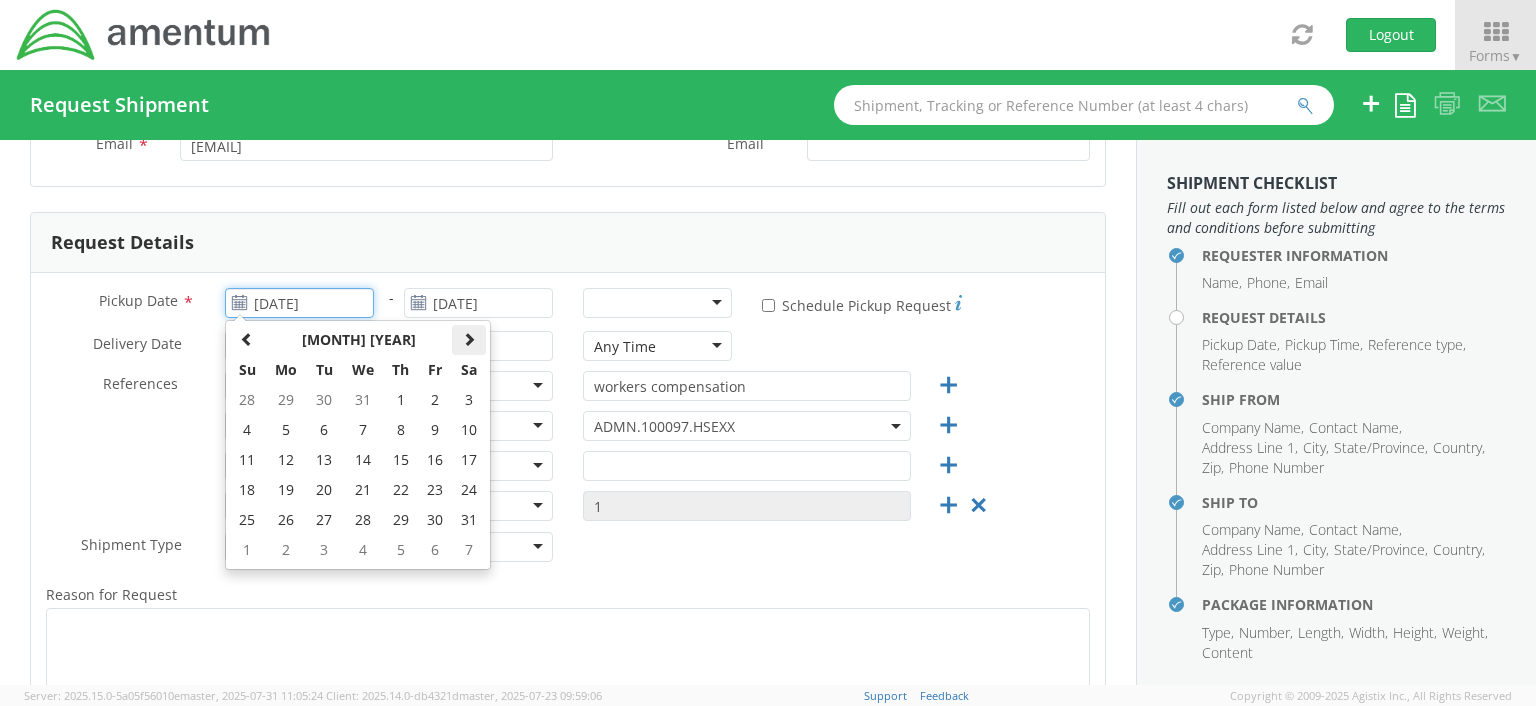click at bounding box center [469, 339] 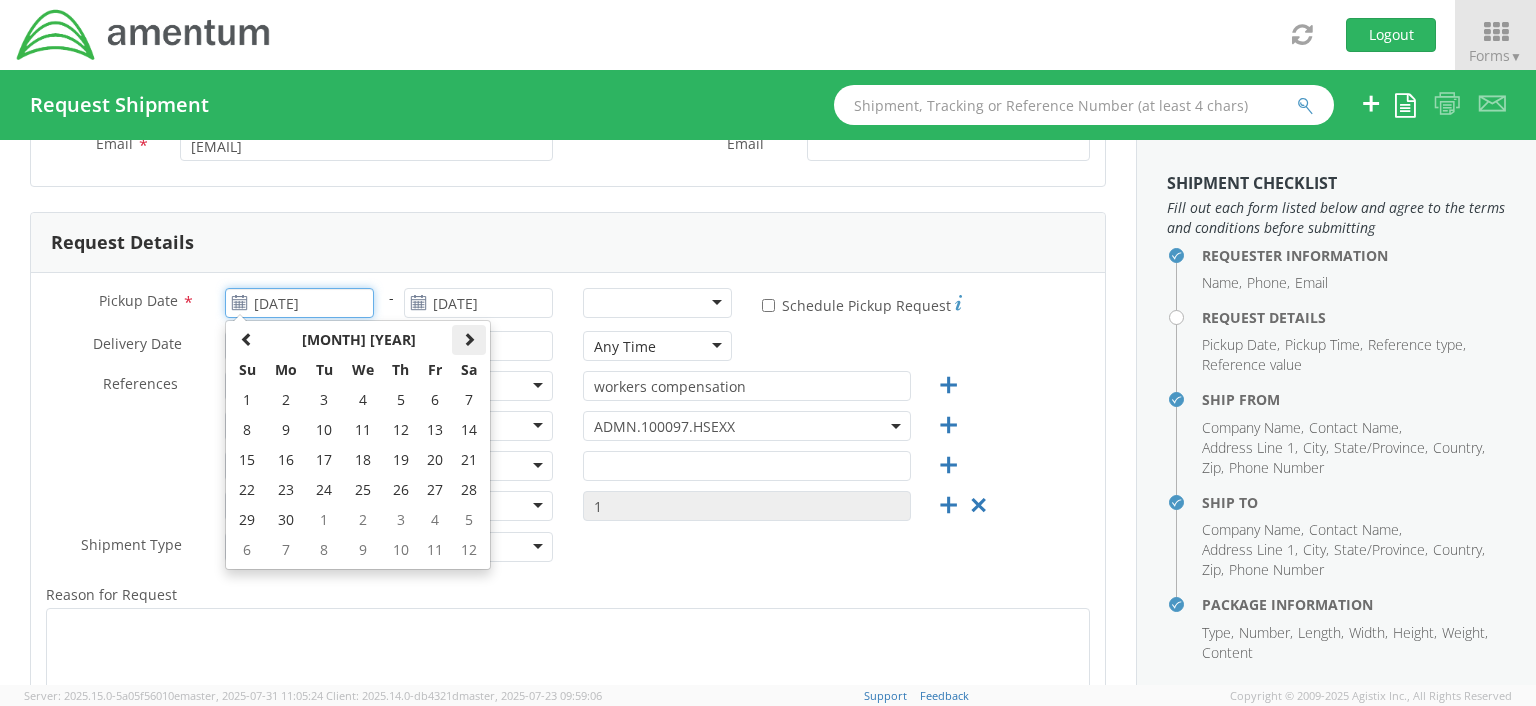 click at bounding box center (469, 339) 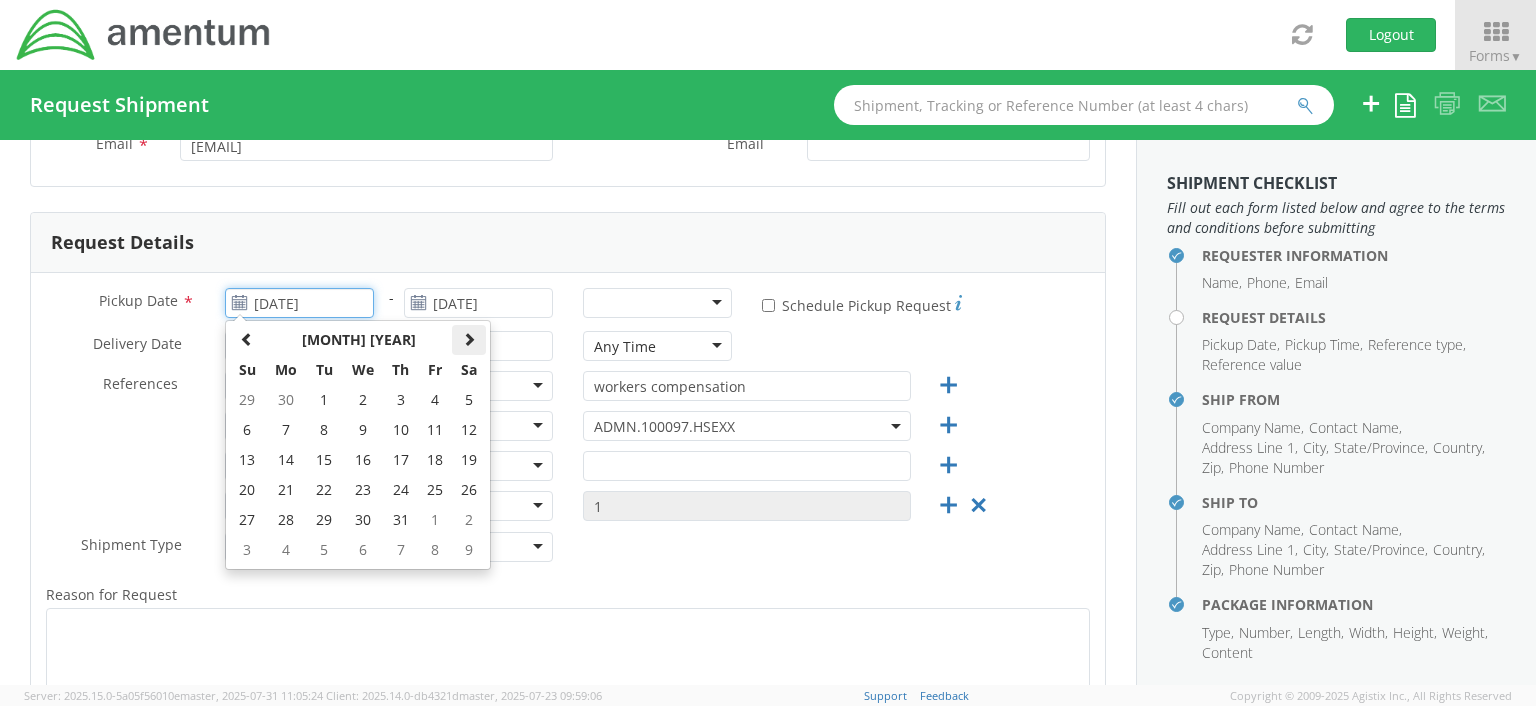 click at bounding box center [469, 339] 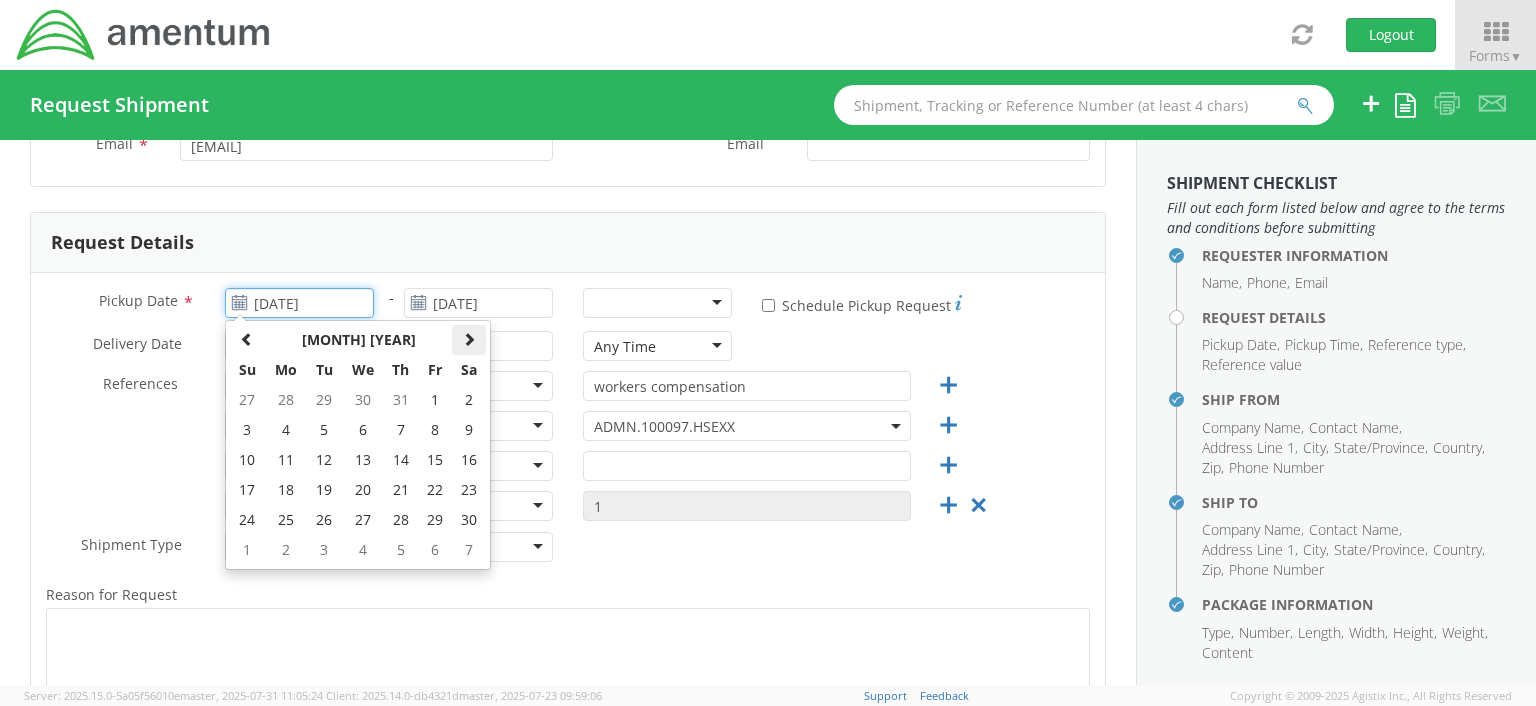 click at bounding box center [469, 339] 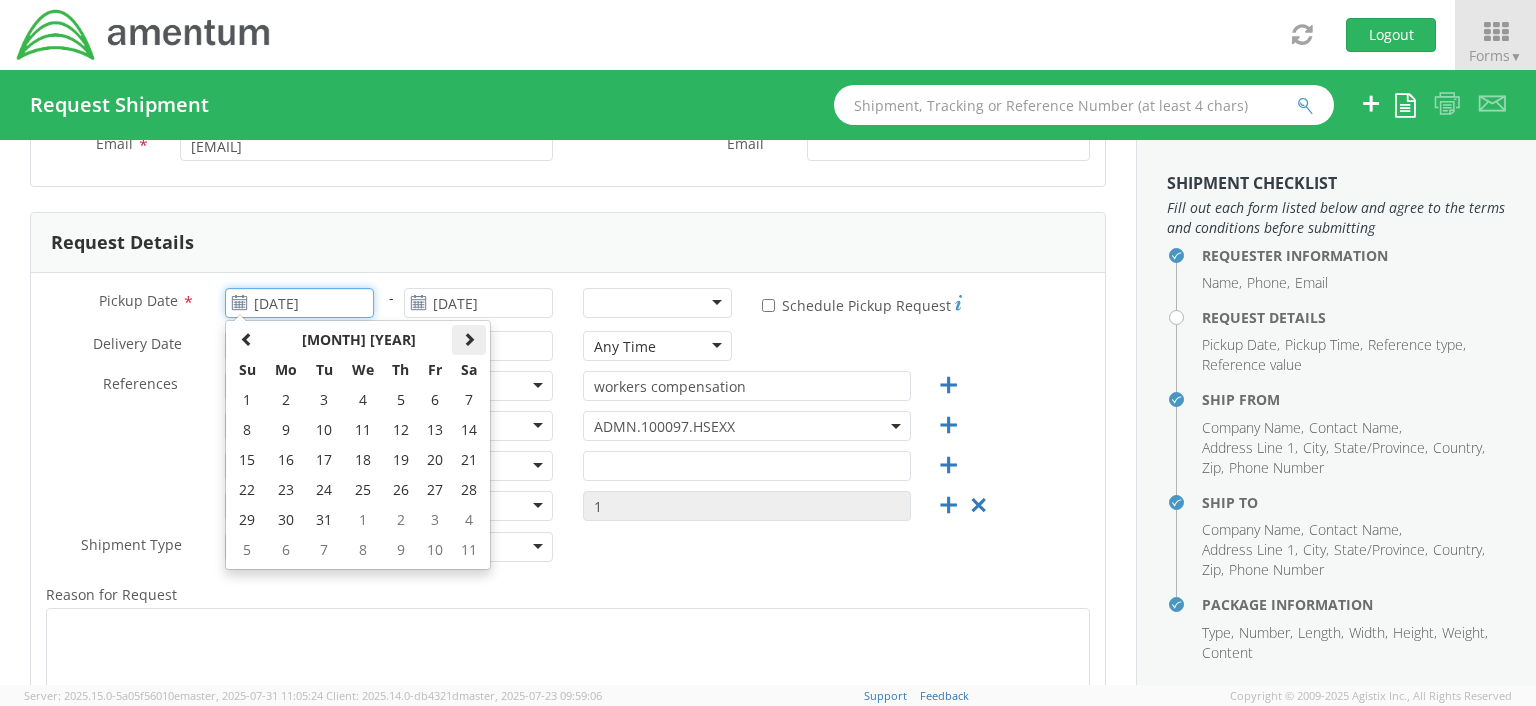 click at bounding box center (469, 339) 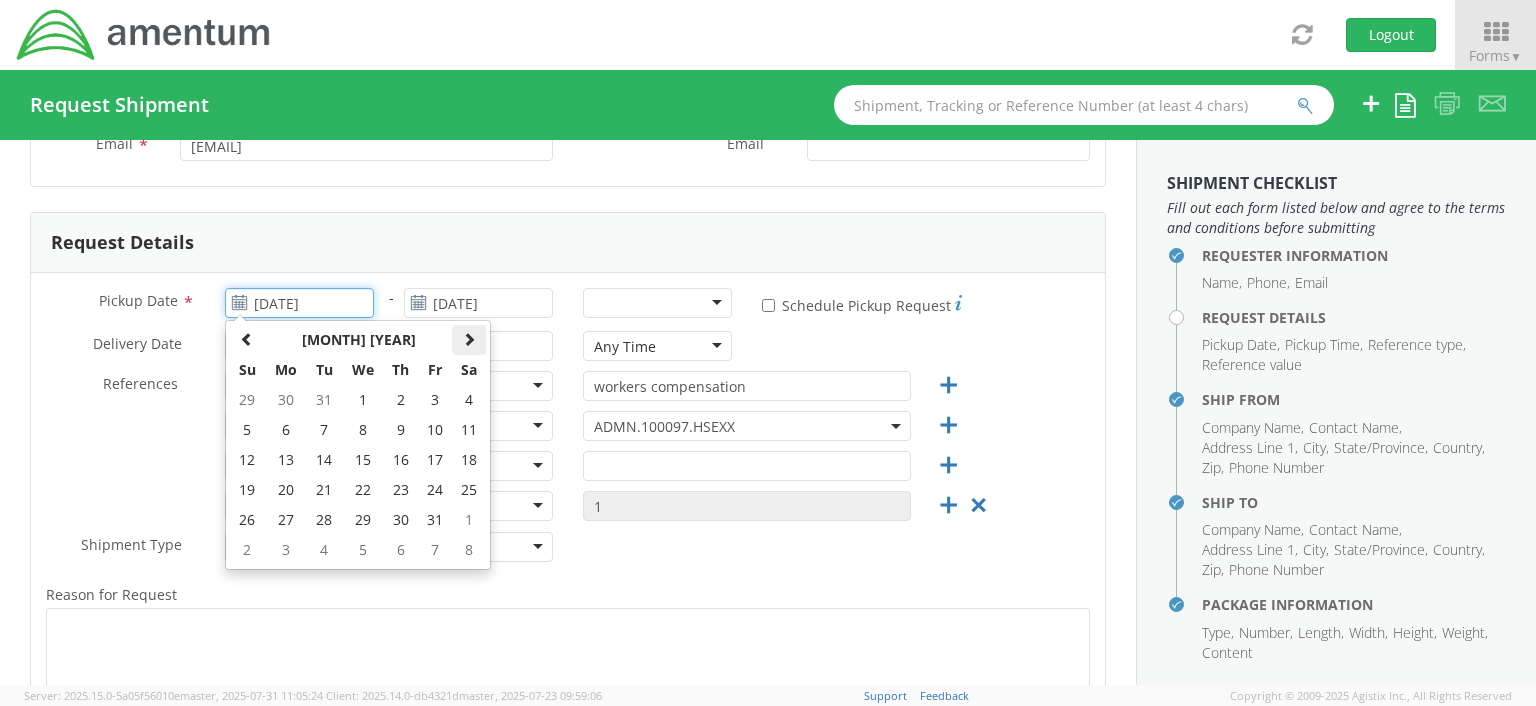 click at bounding box center (469, 339) 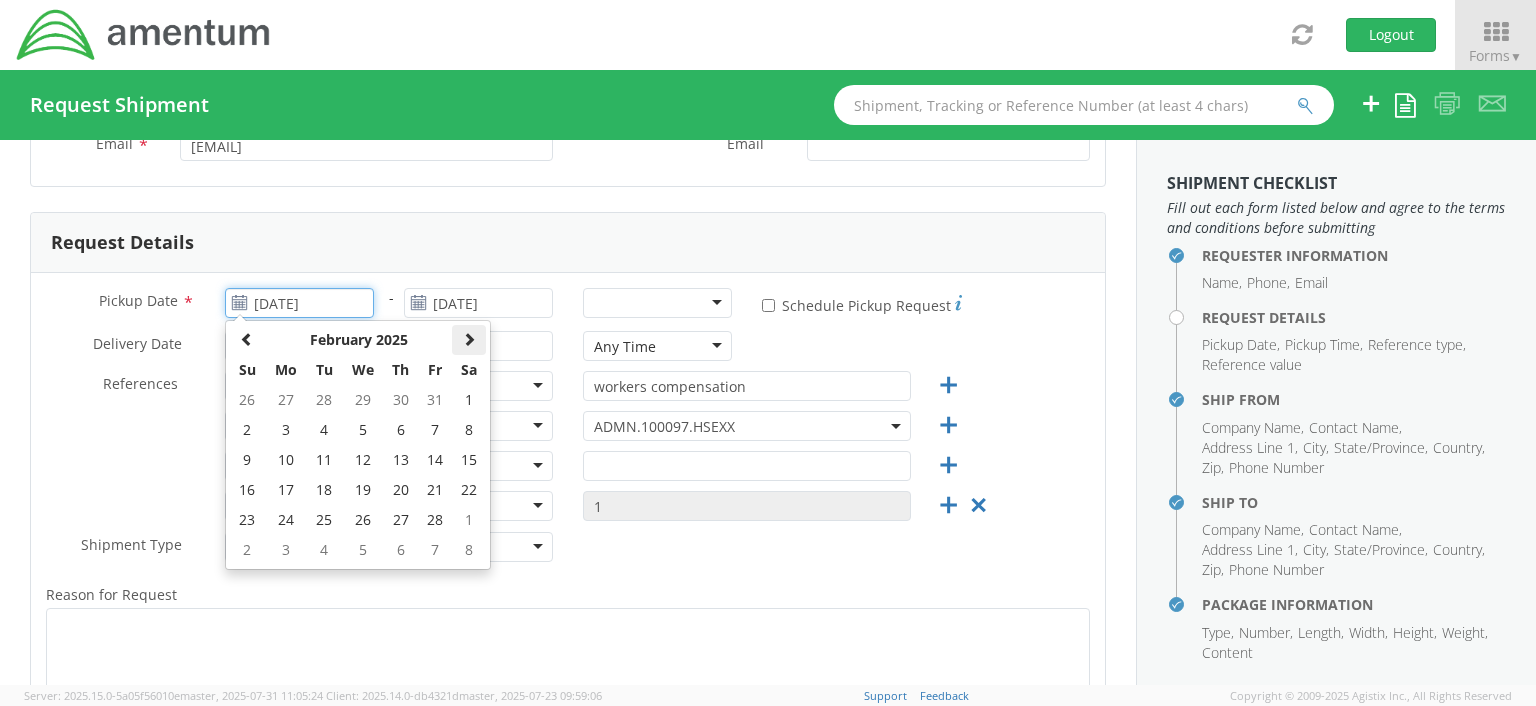click at bounding box center (469, 339) 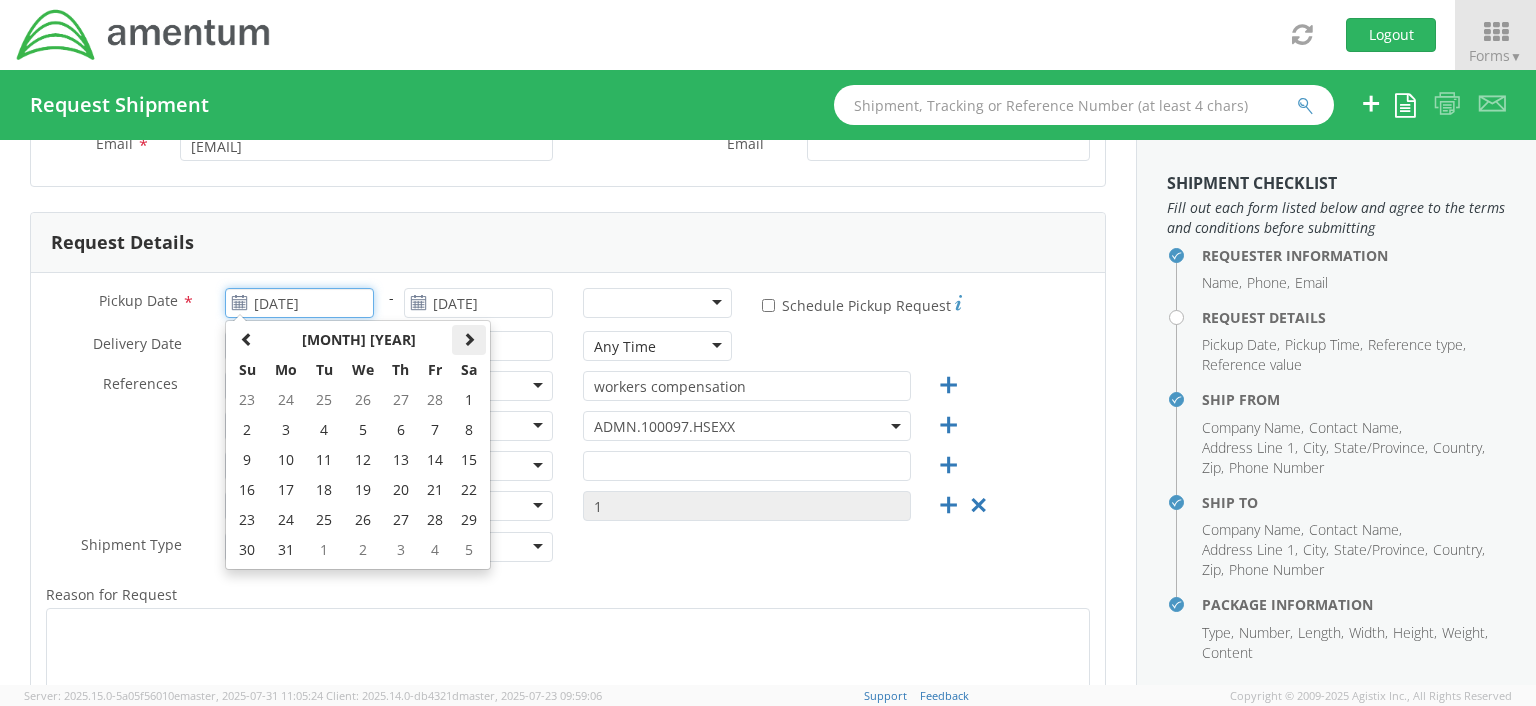 click at bounding box center [469, 339] 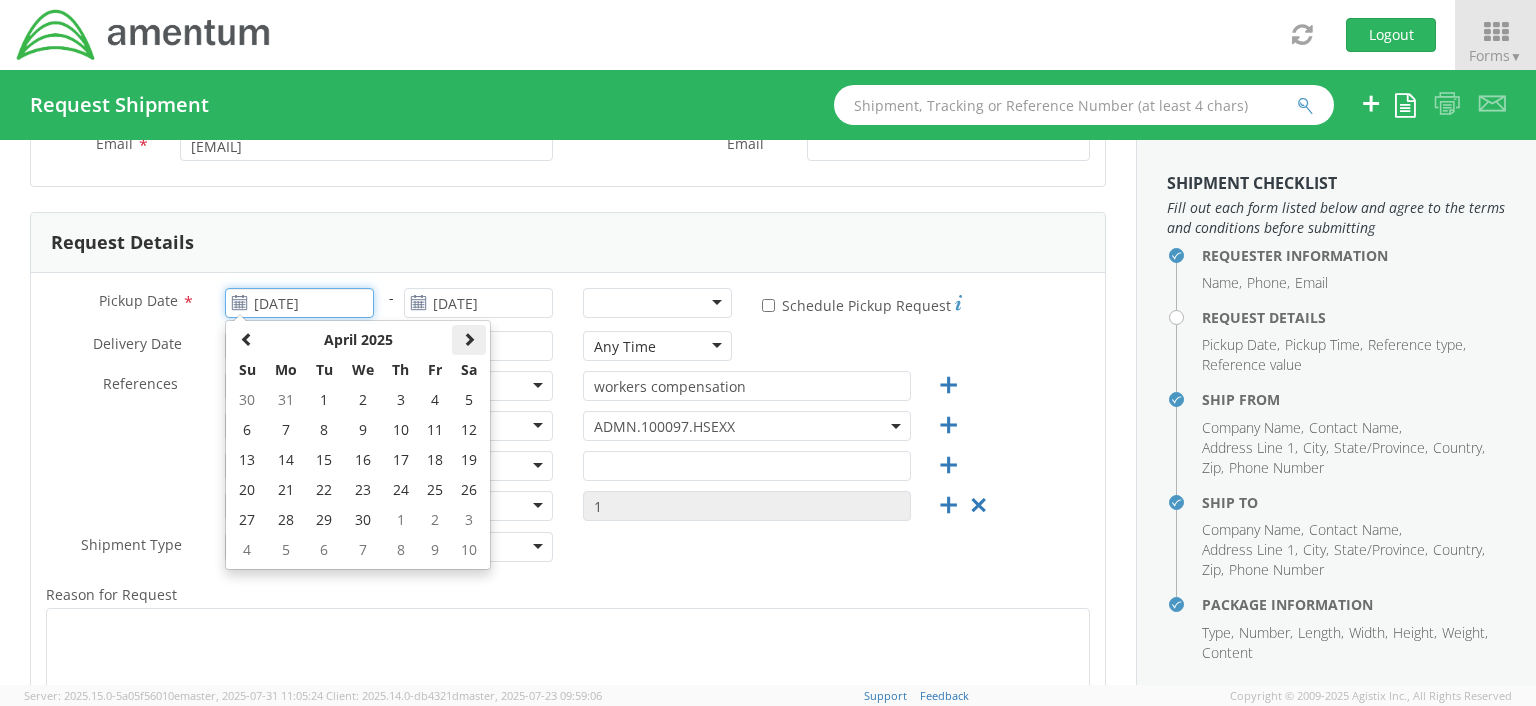 click at bounding box center (469, 339) 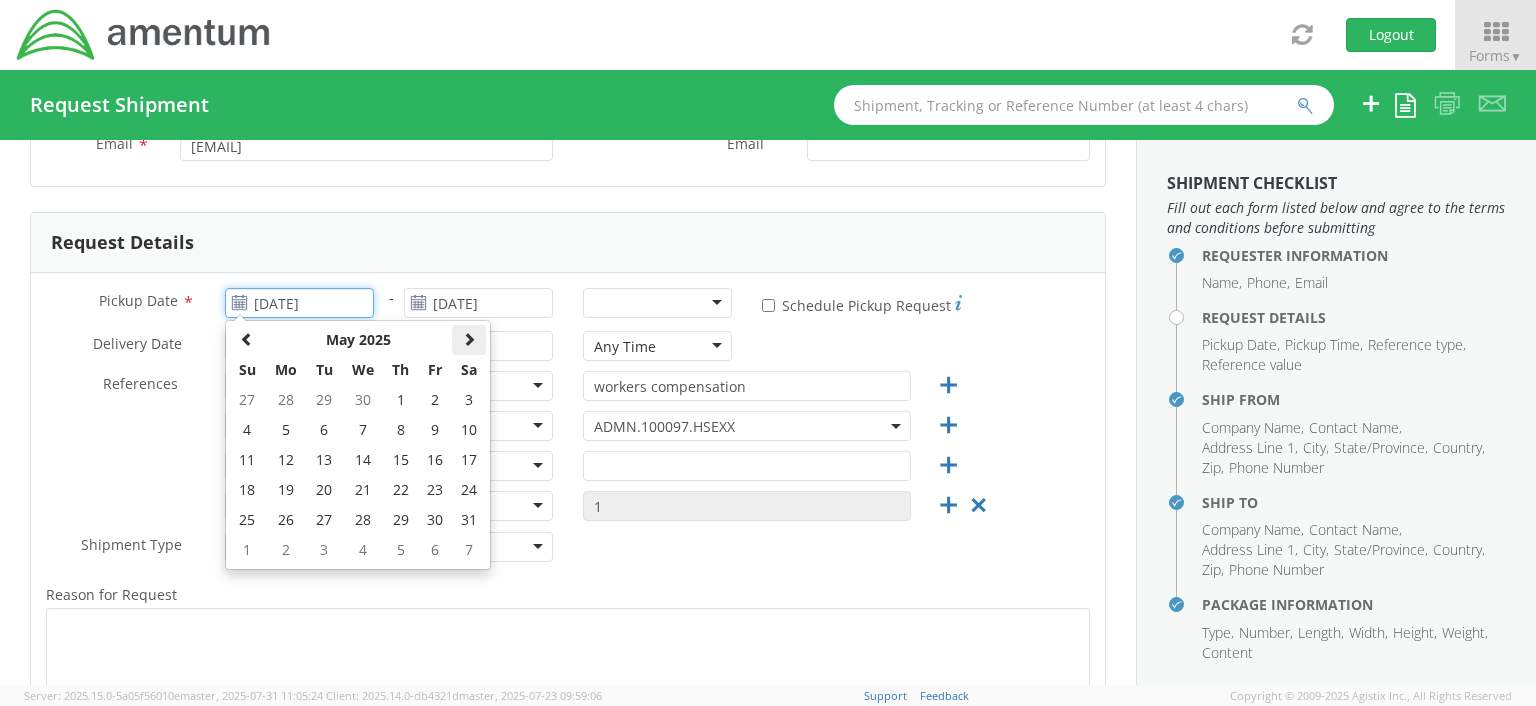 click at bounding box center [469, 339] 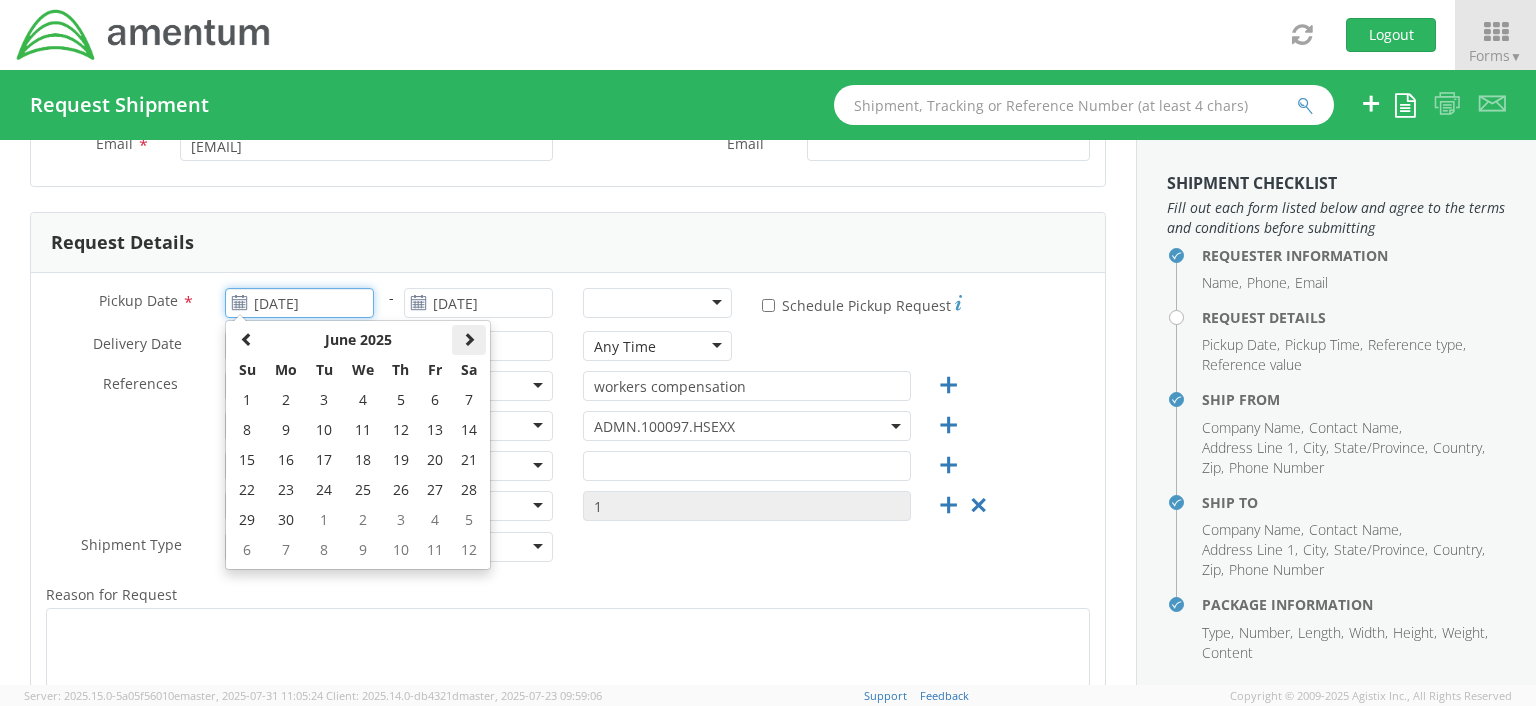 click at bounding box center [469, 339] 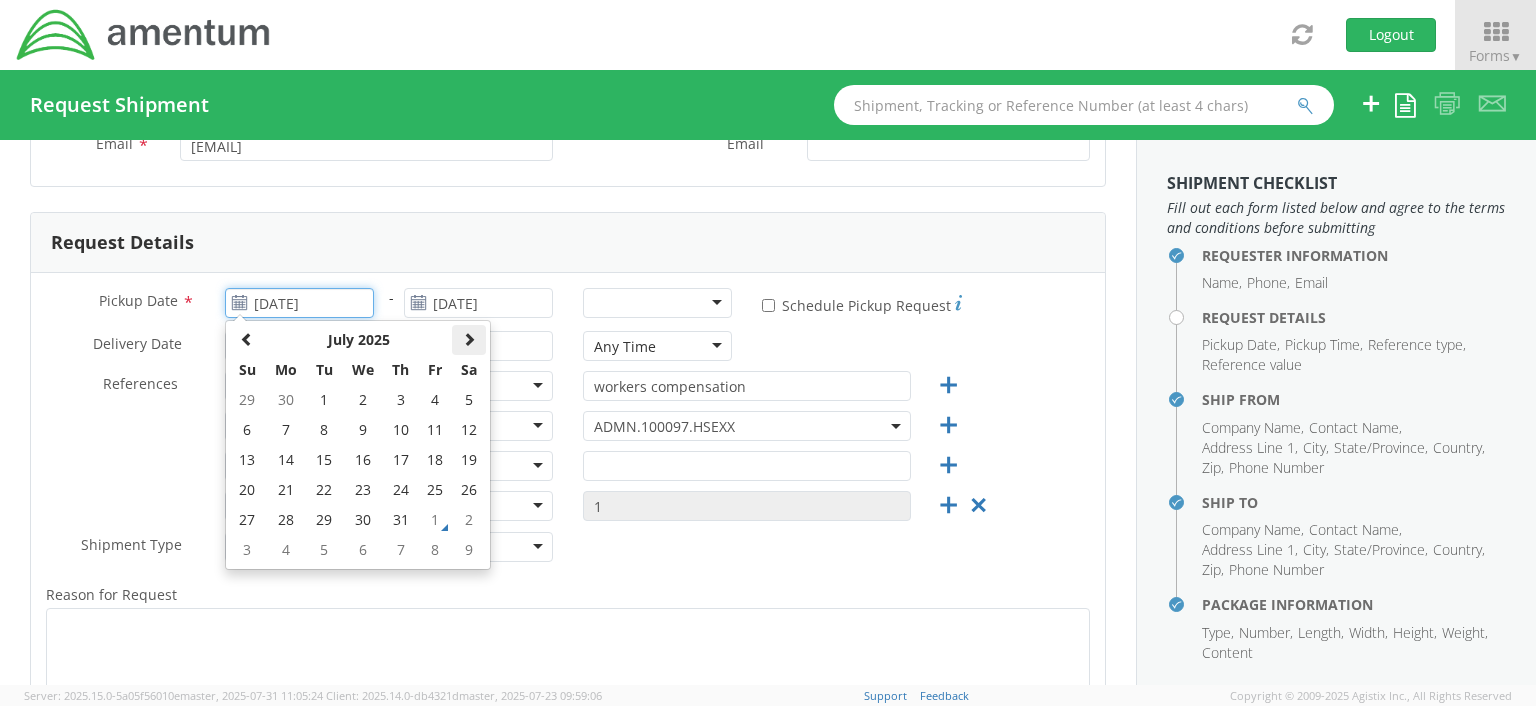 click at bounding box center (469, 339) 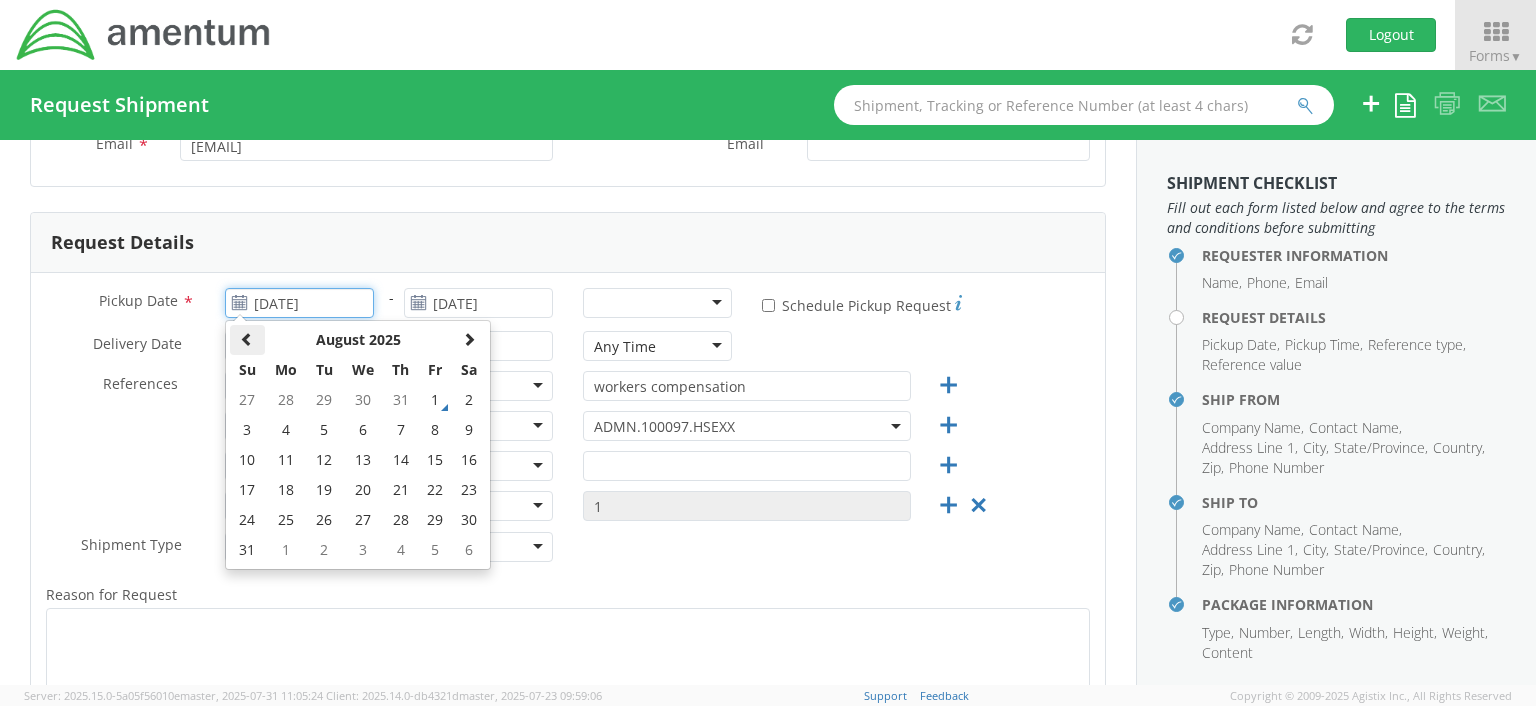 click at bounding box center (247, 339) 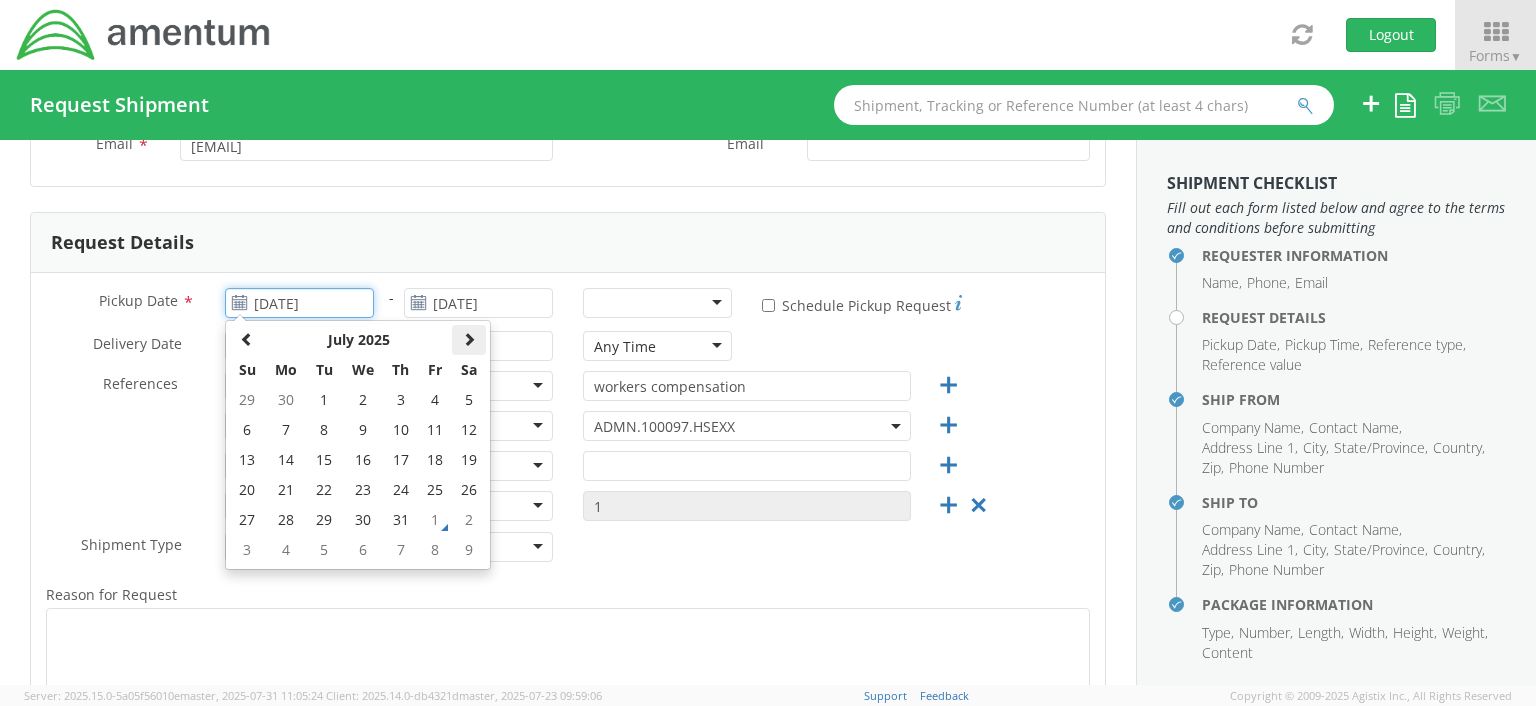 click at bounding box center (469, 339) 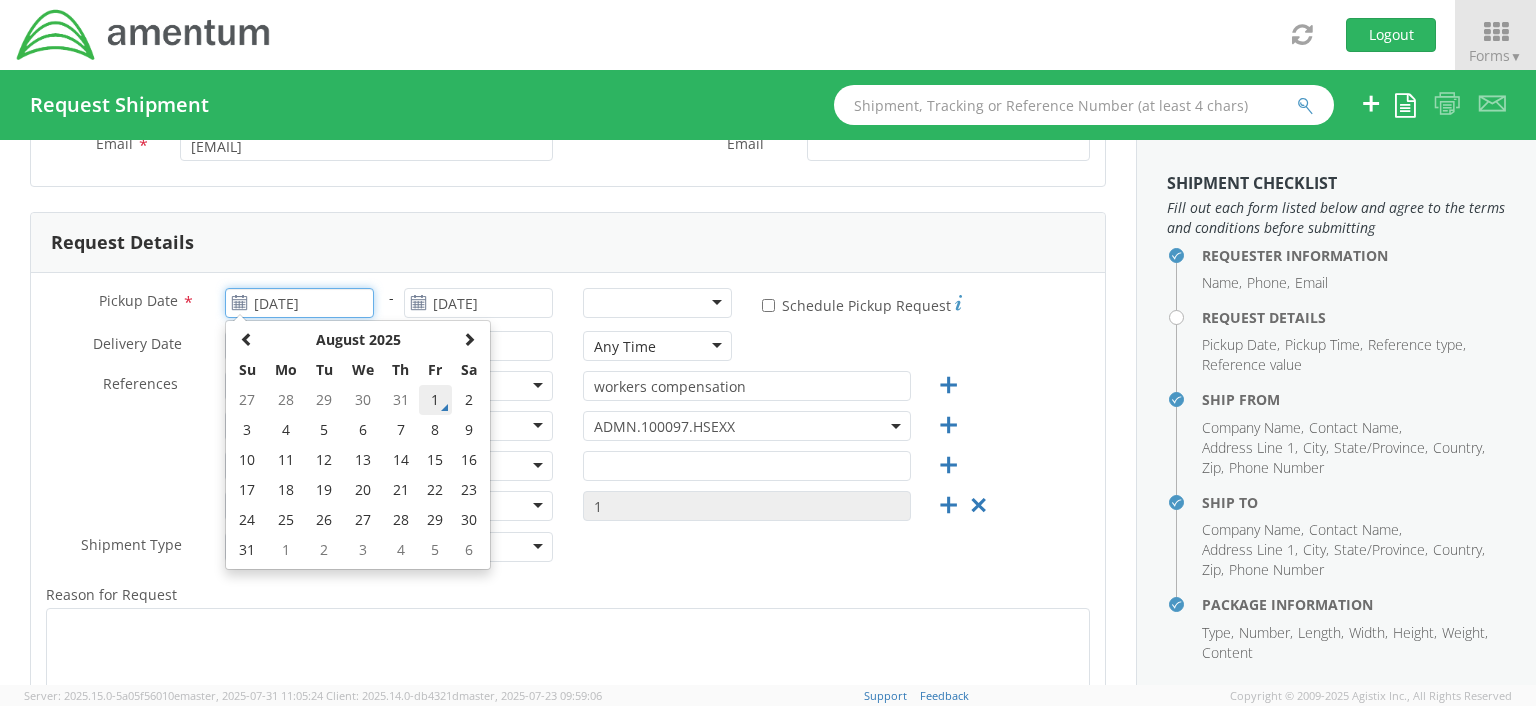 click on "1" at bounding box center [436, 400] 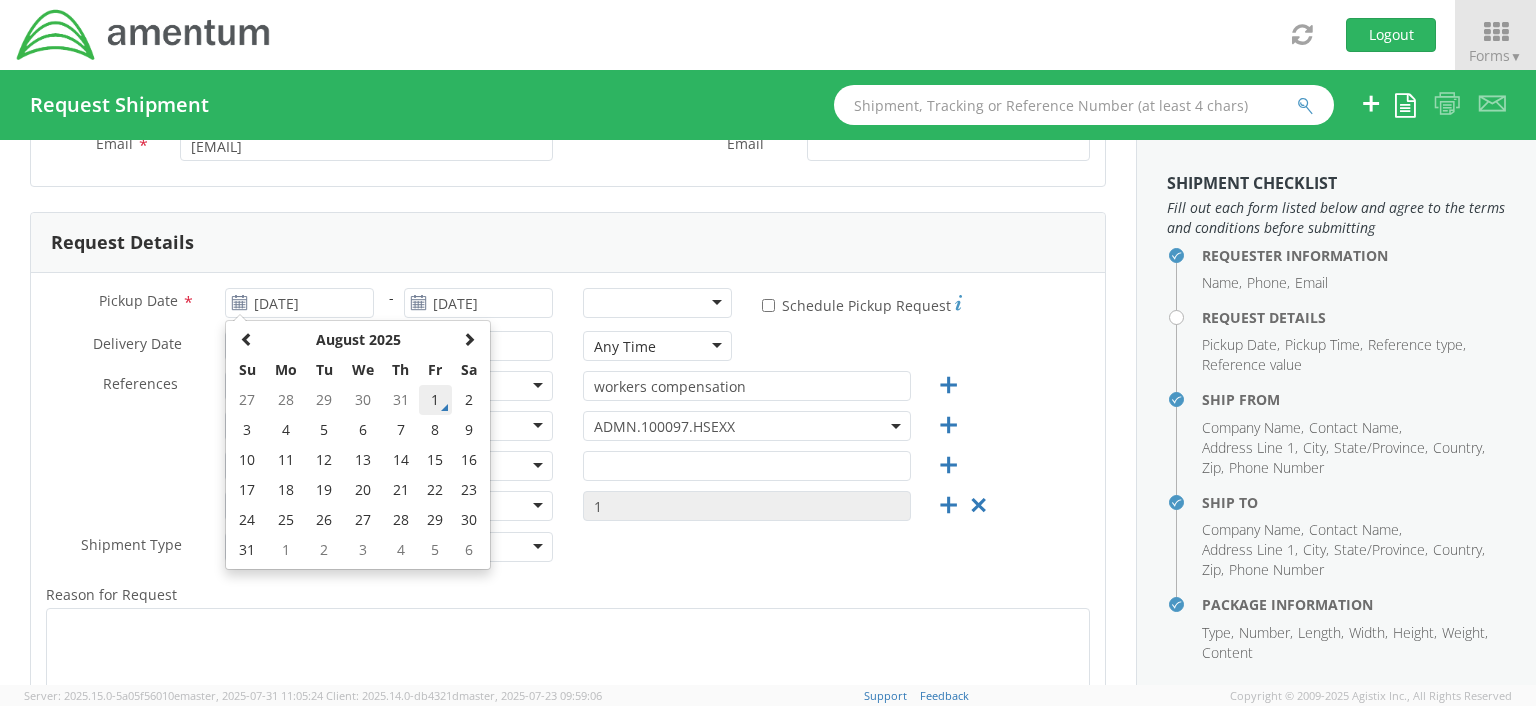 type on "08/01/2025" 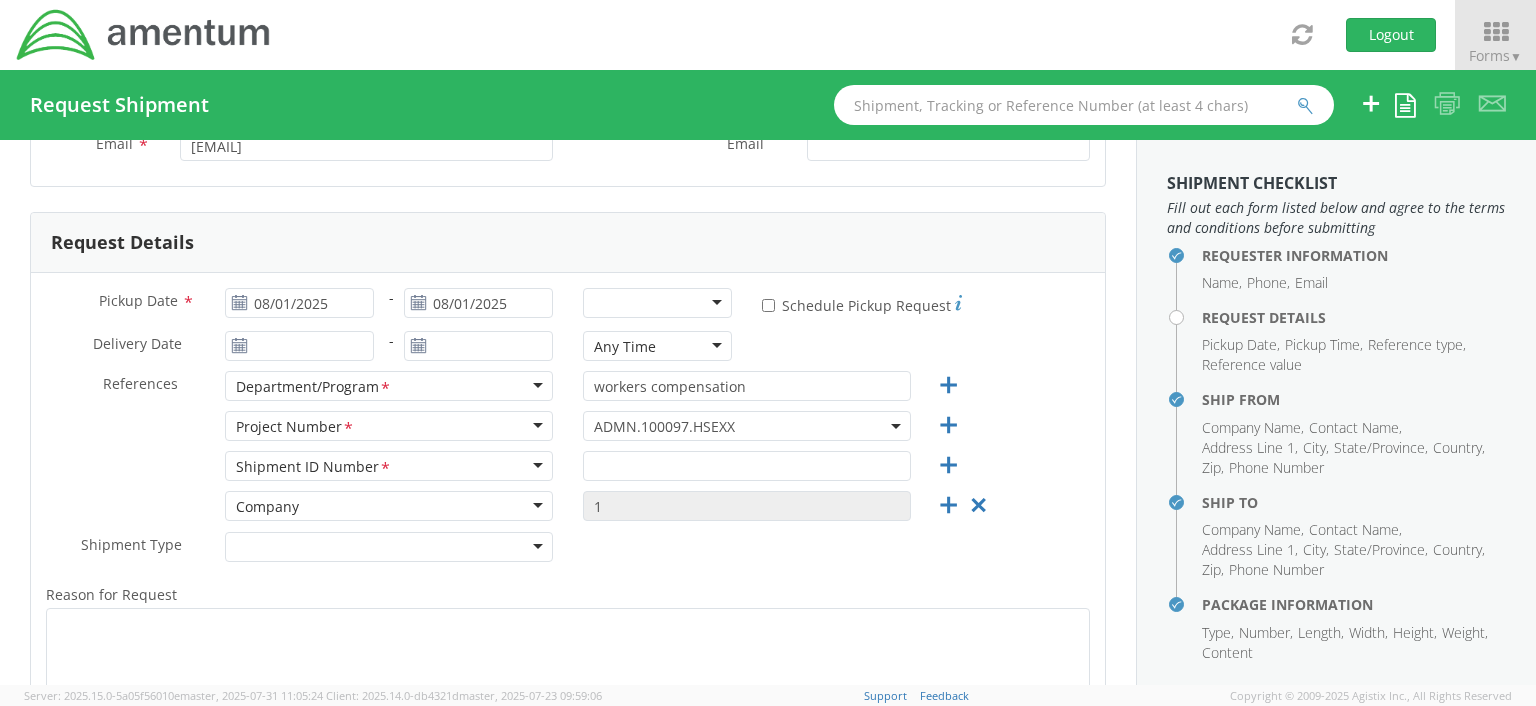click at bounding box center [657, 303] 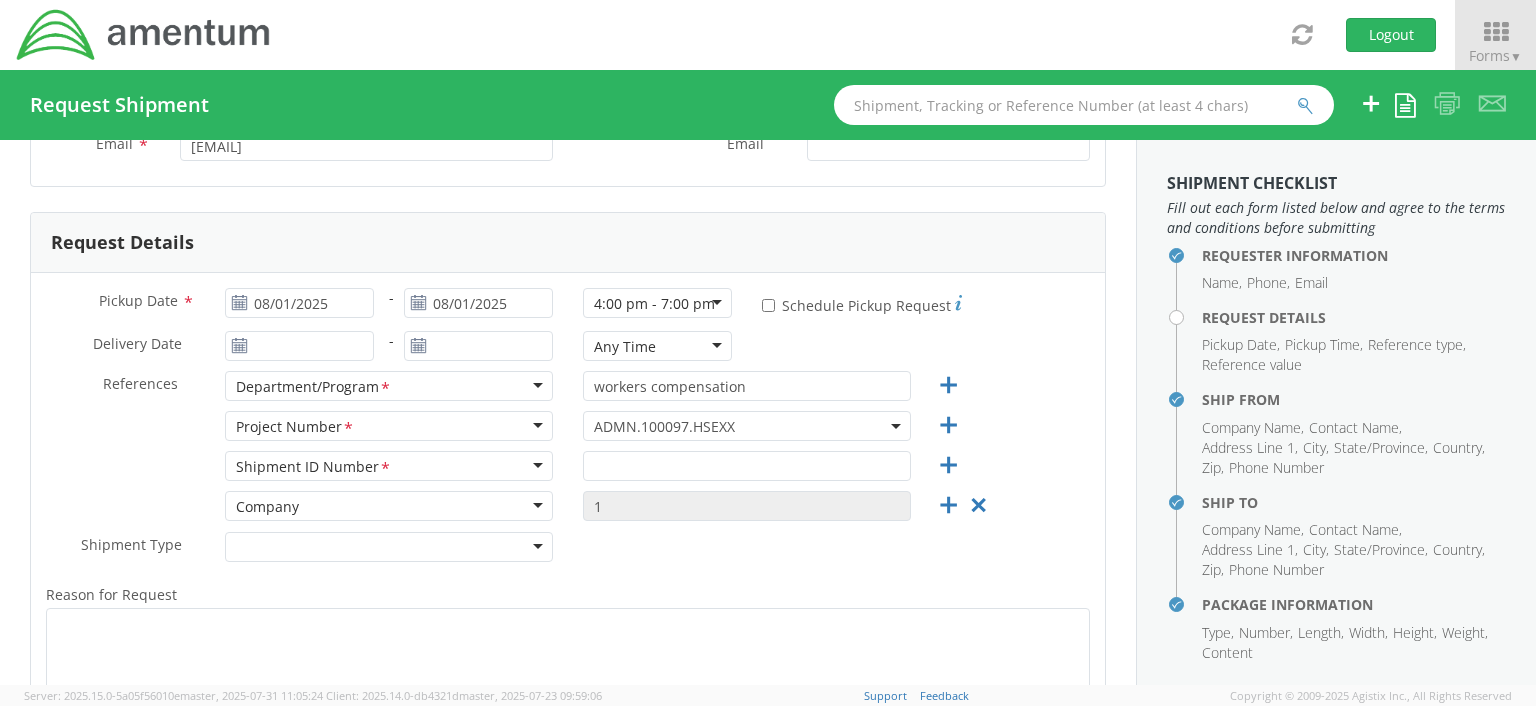 click on "Any Time" at bounding box center [657, 346] 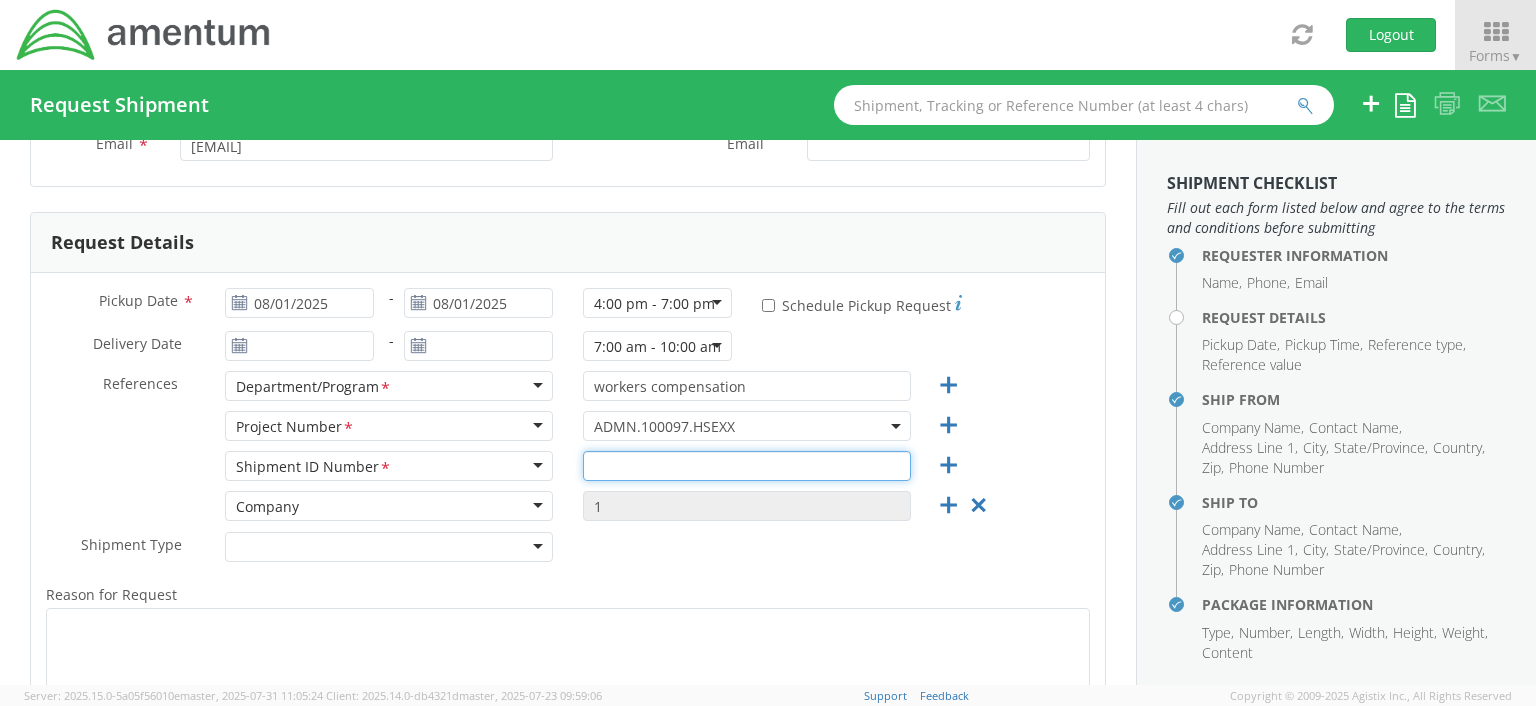 click at bounding box center (747, 466) 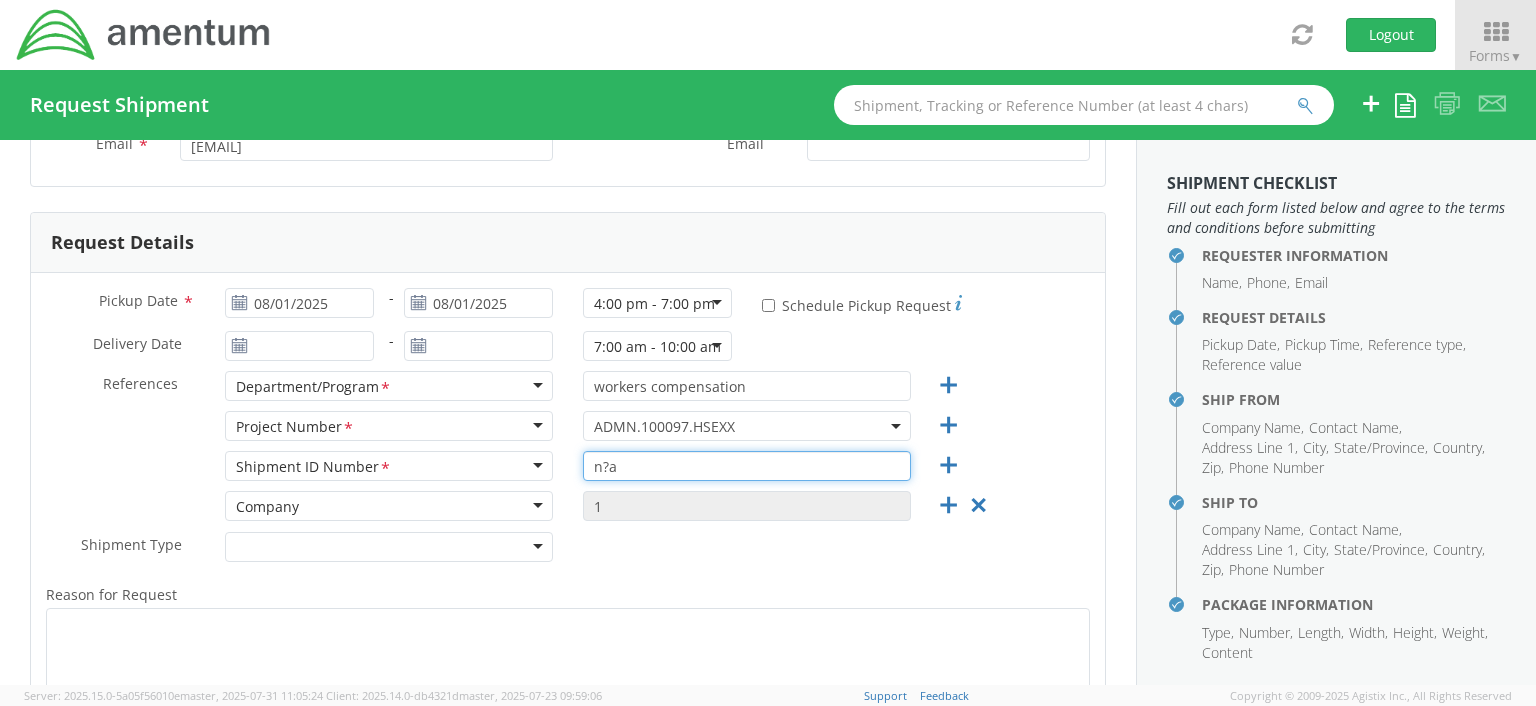 click on "n?a" at bounding box center (747, 466) 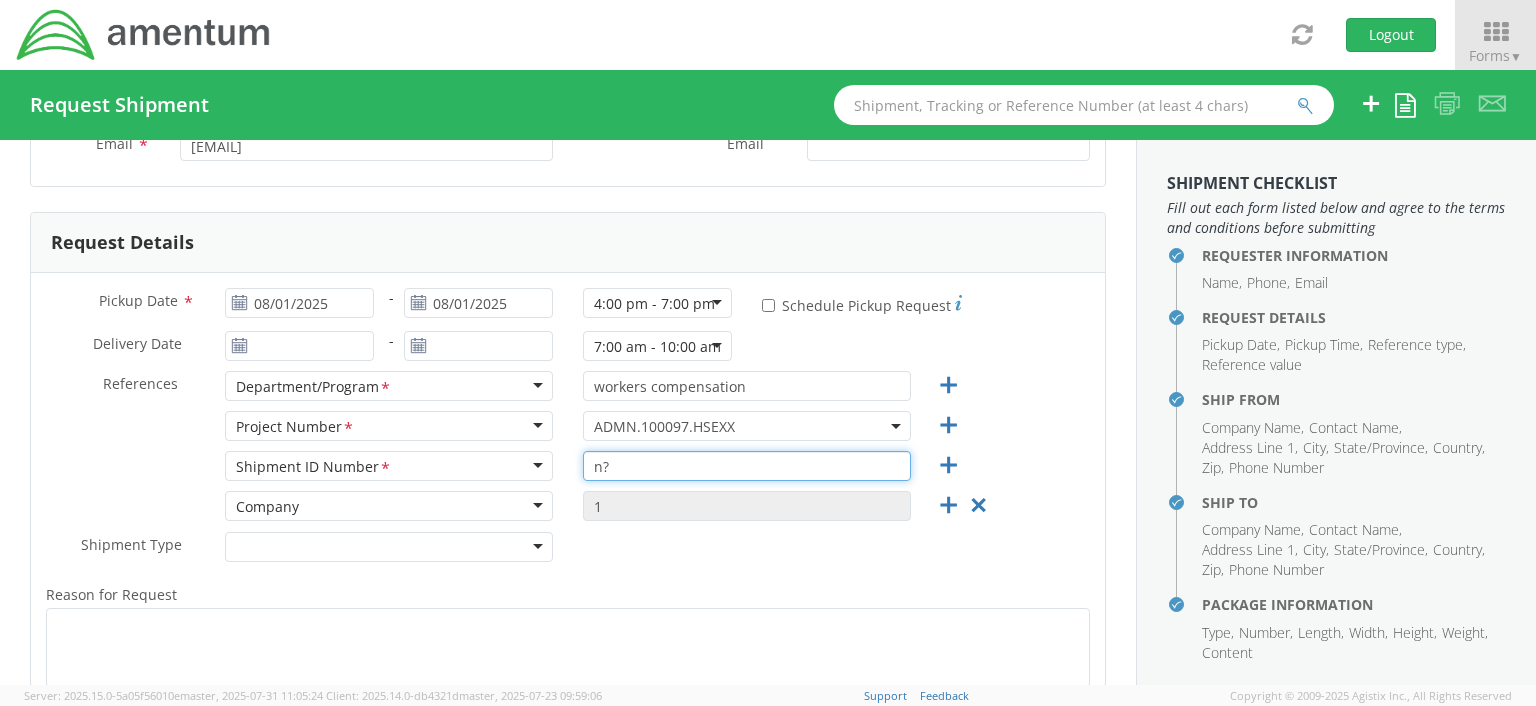 type on "n" 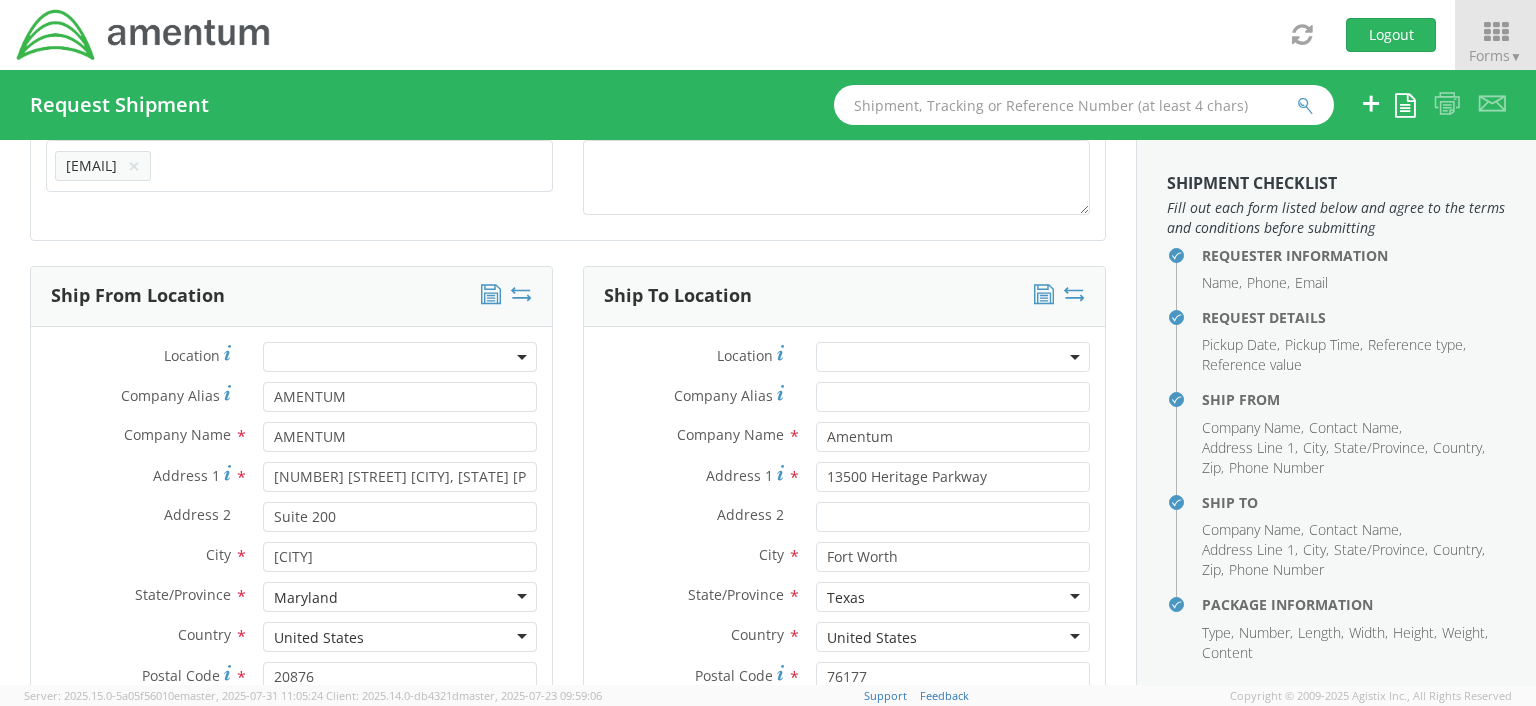 scroll, scrollTop: 872, scrollLeft: 0, axis: vertical 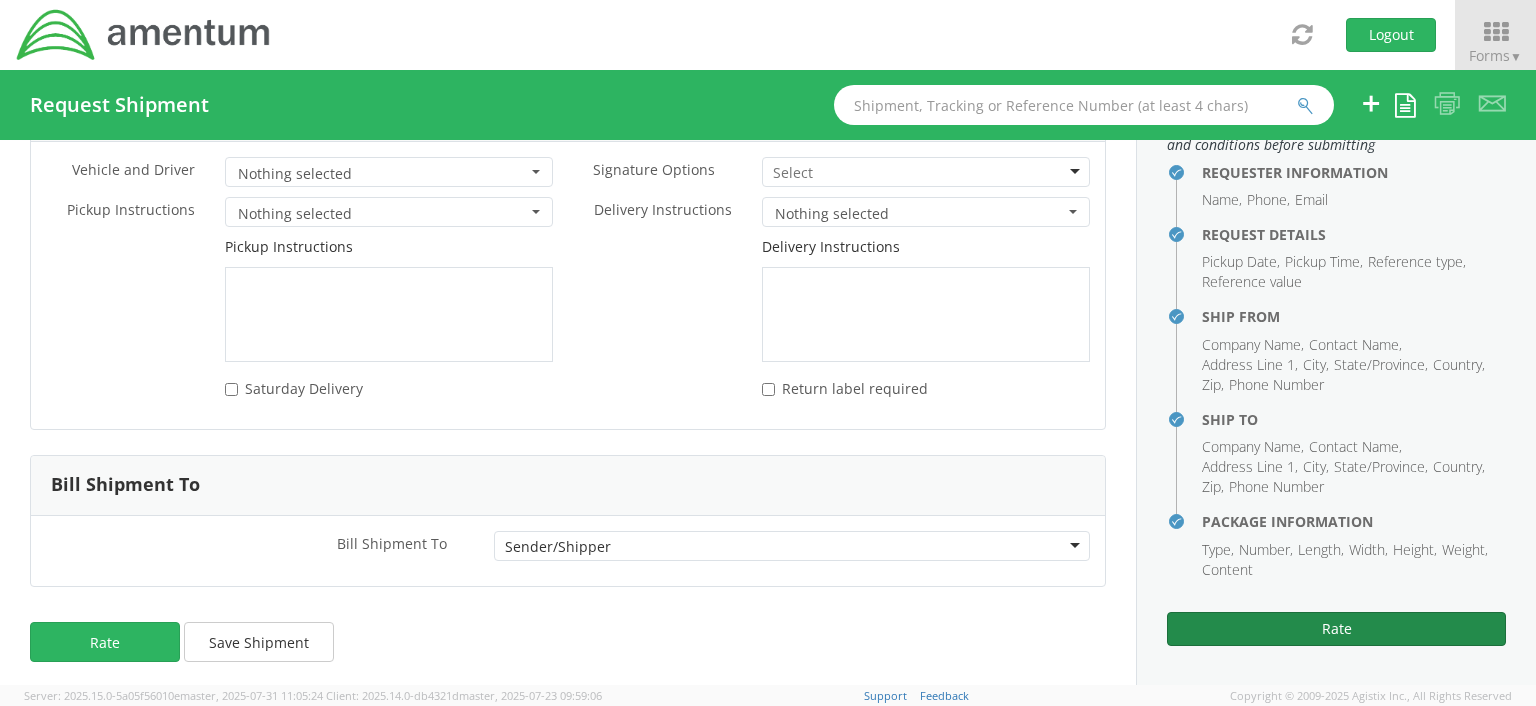 type on "N/A" 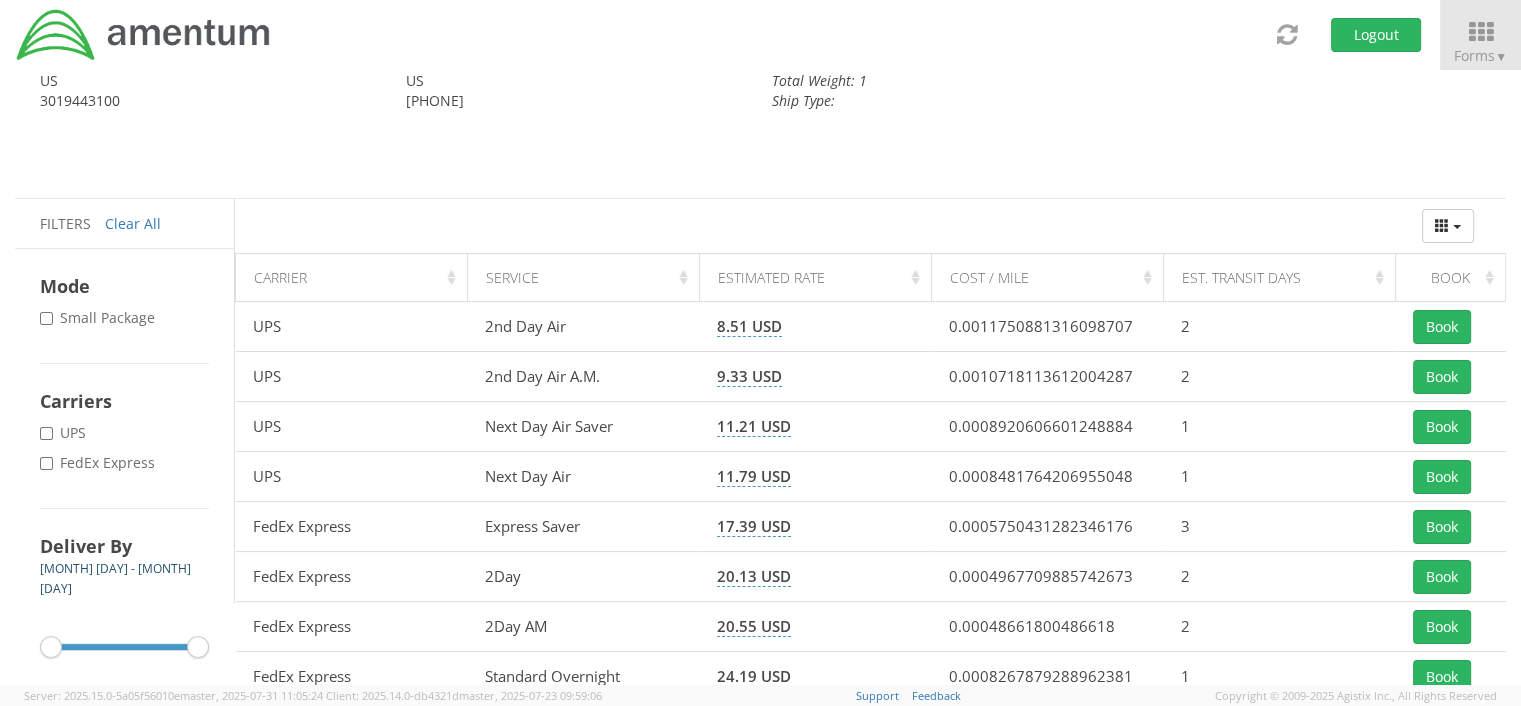 scroll, scrollTop: 84, scrollLeft: 0, axis: vertical 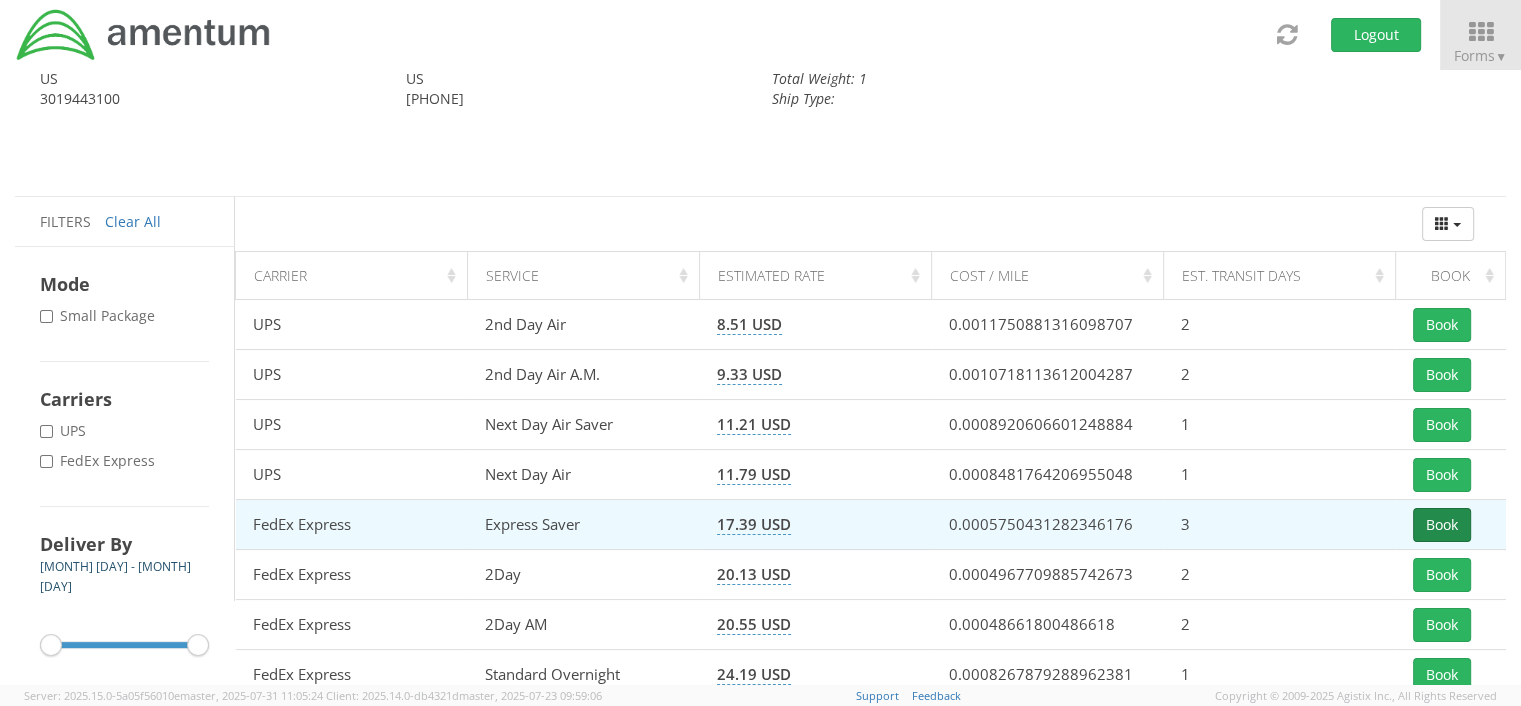 click on "Book" at bounding box center (1442, 525) 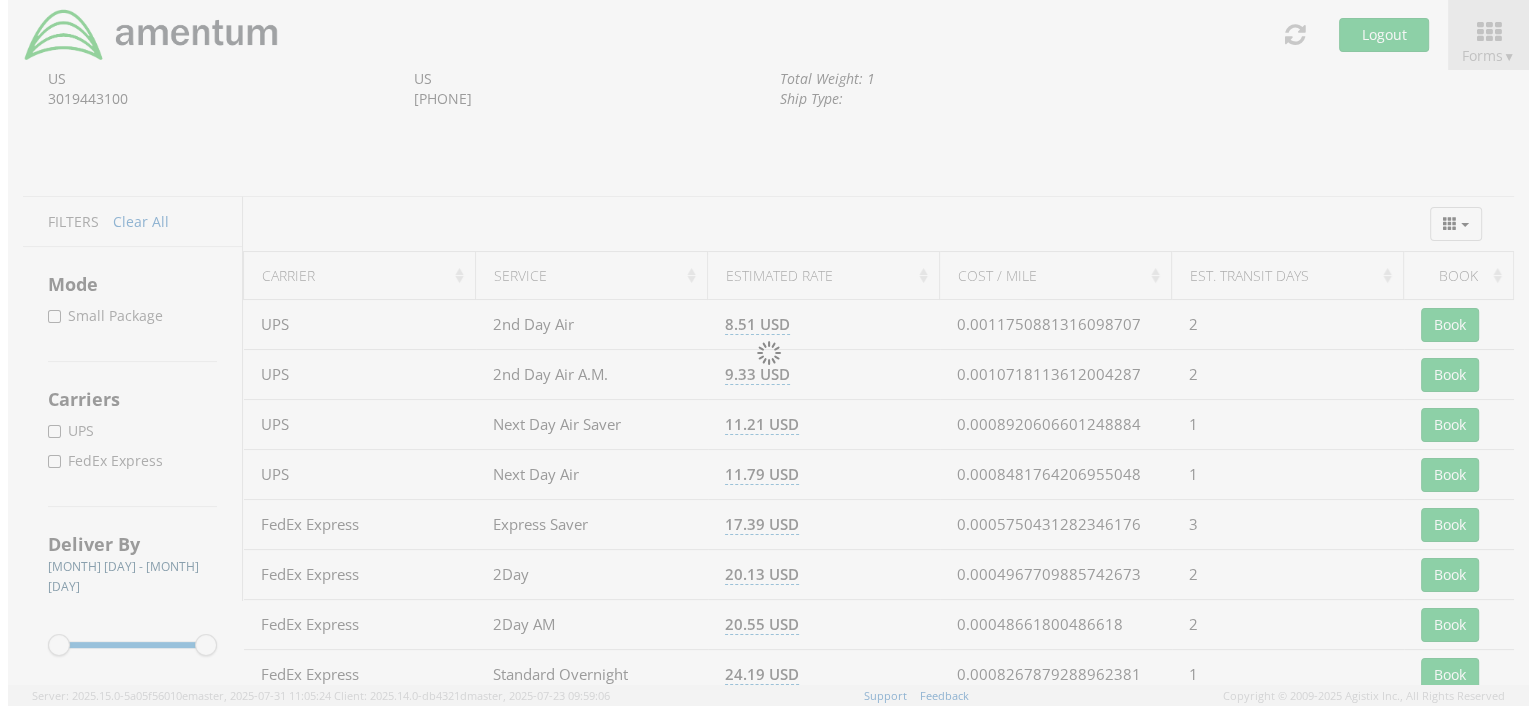 scroll, scrollTop: 0, scrollLeft: 0, axis: both 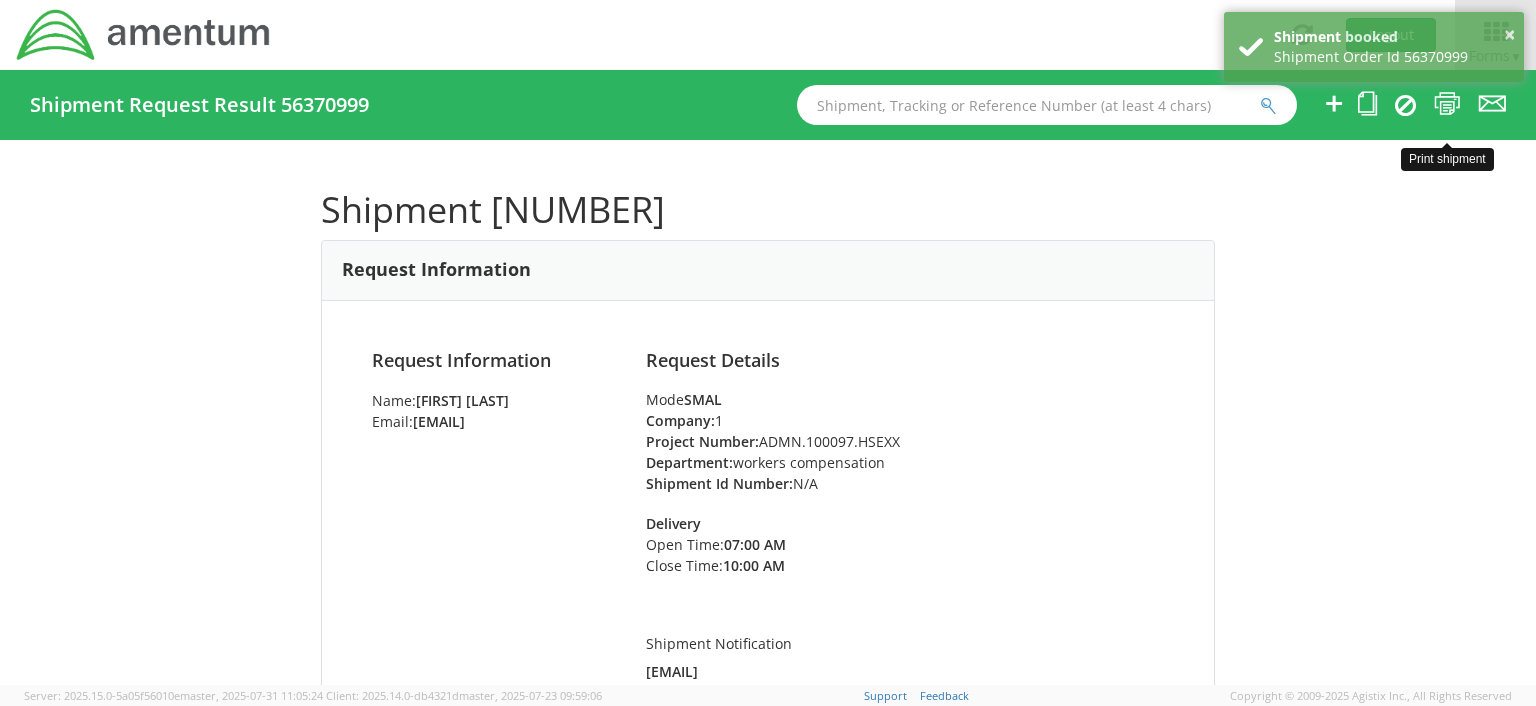 click at bounding box center [1447, 103] 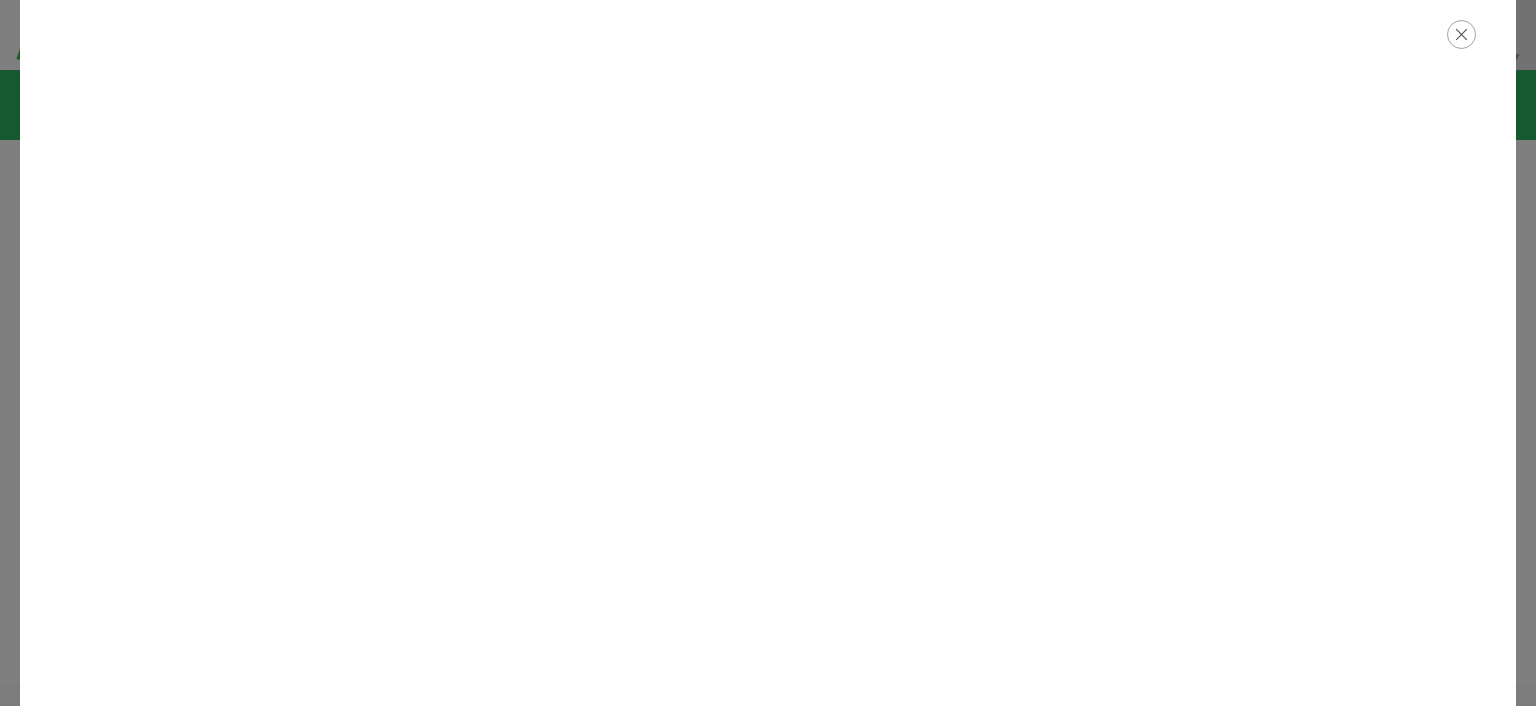 click at bounding box center [1461, 34] 